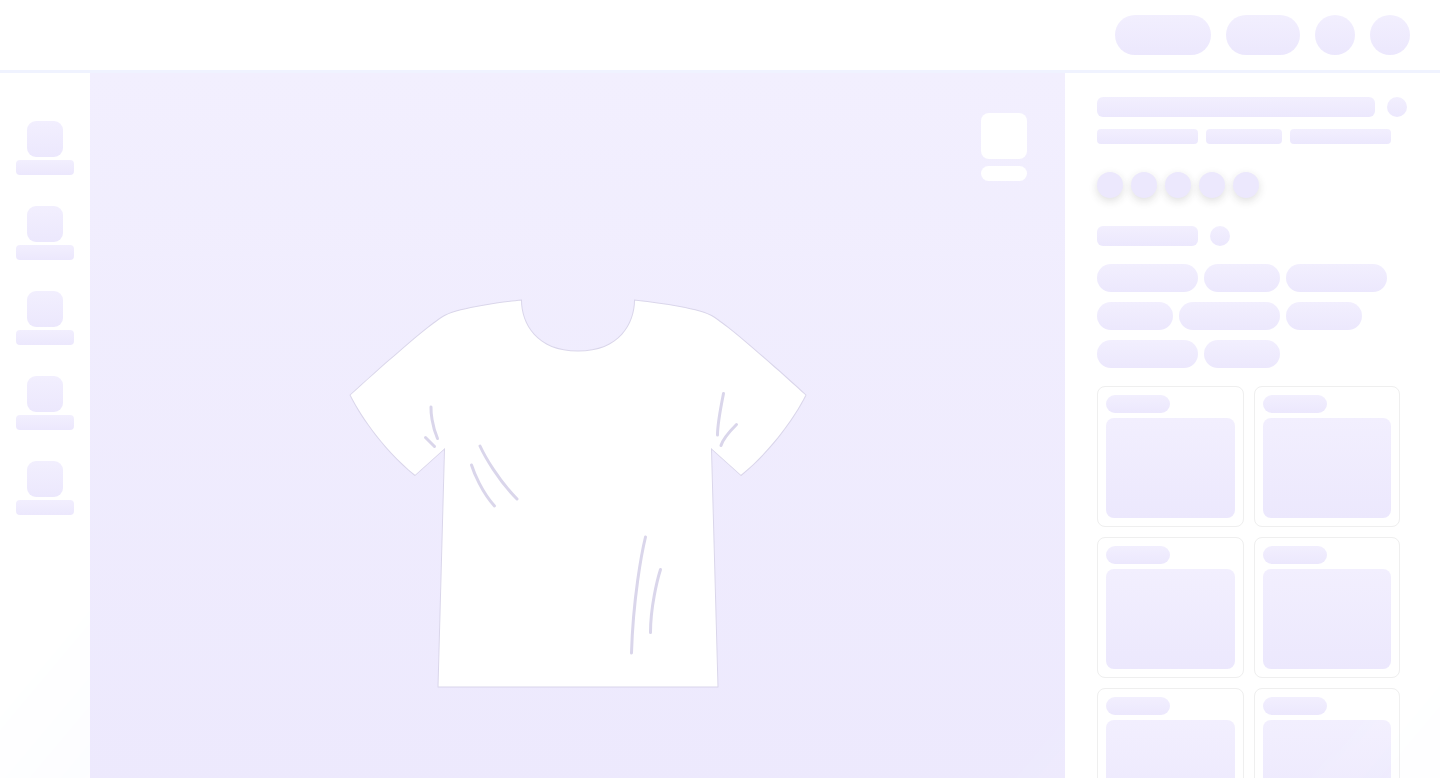 scroll, scrollTop: 0, scrollLeft: 0, axis: both 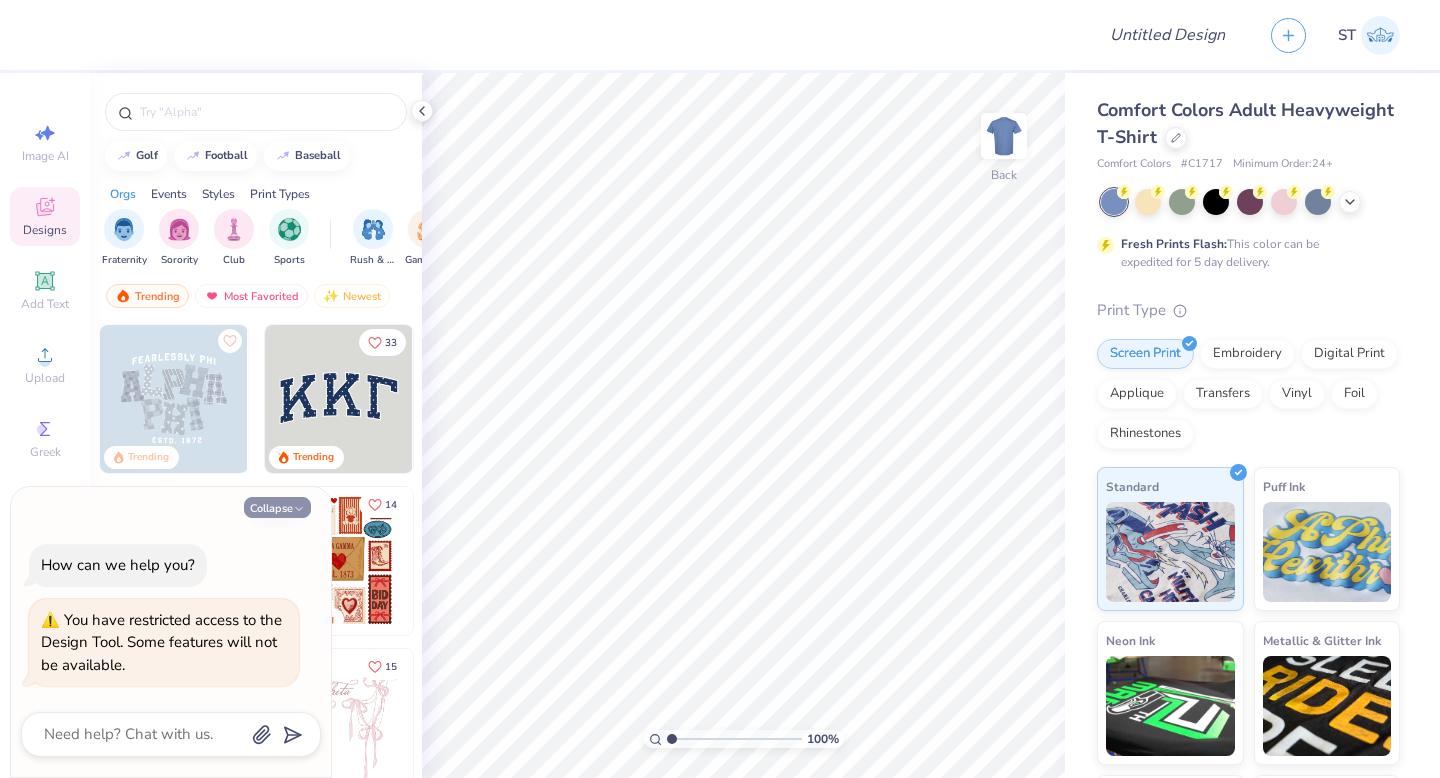 click 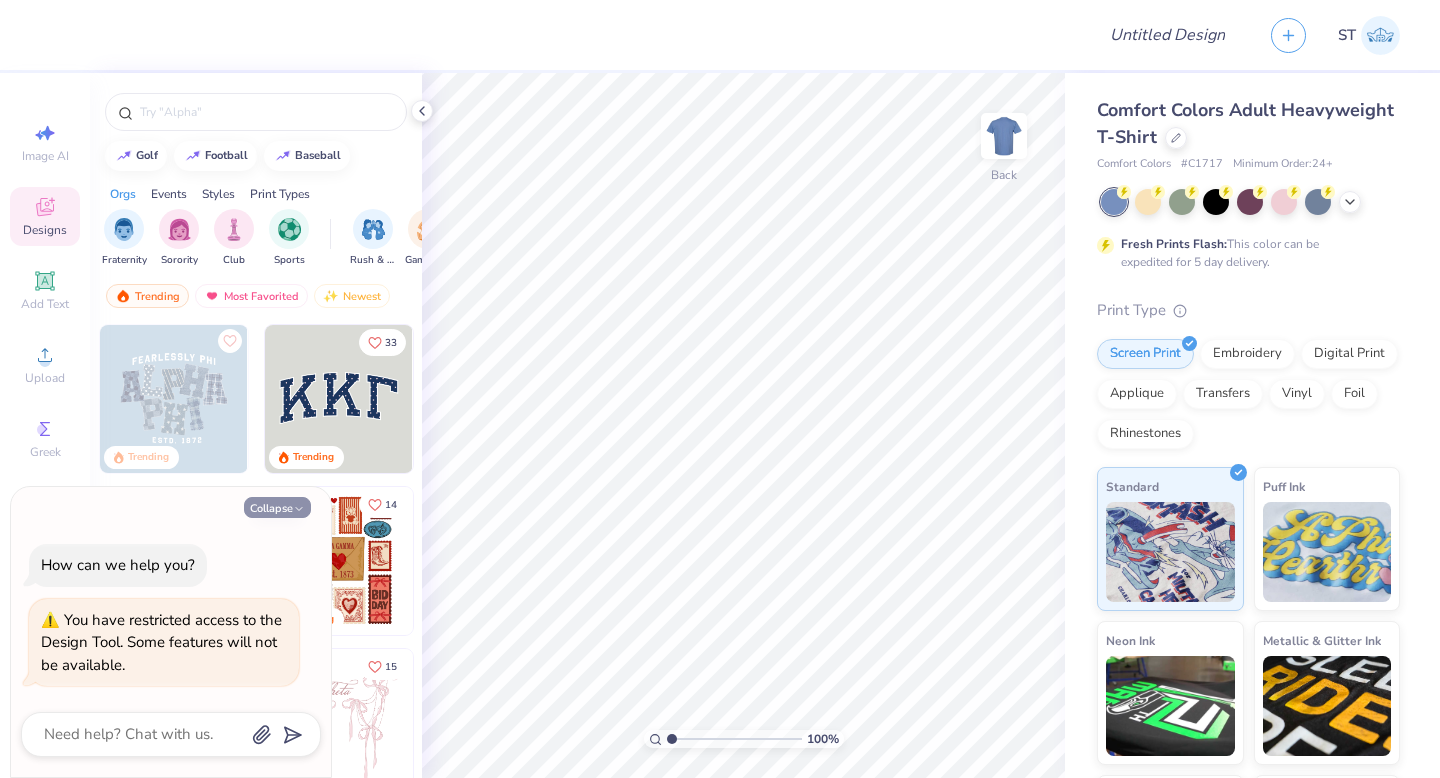 type on "x" 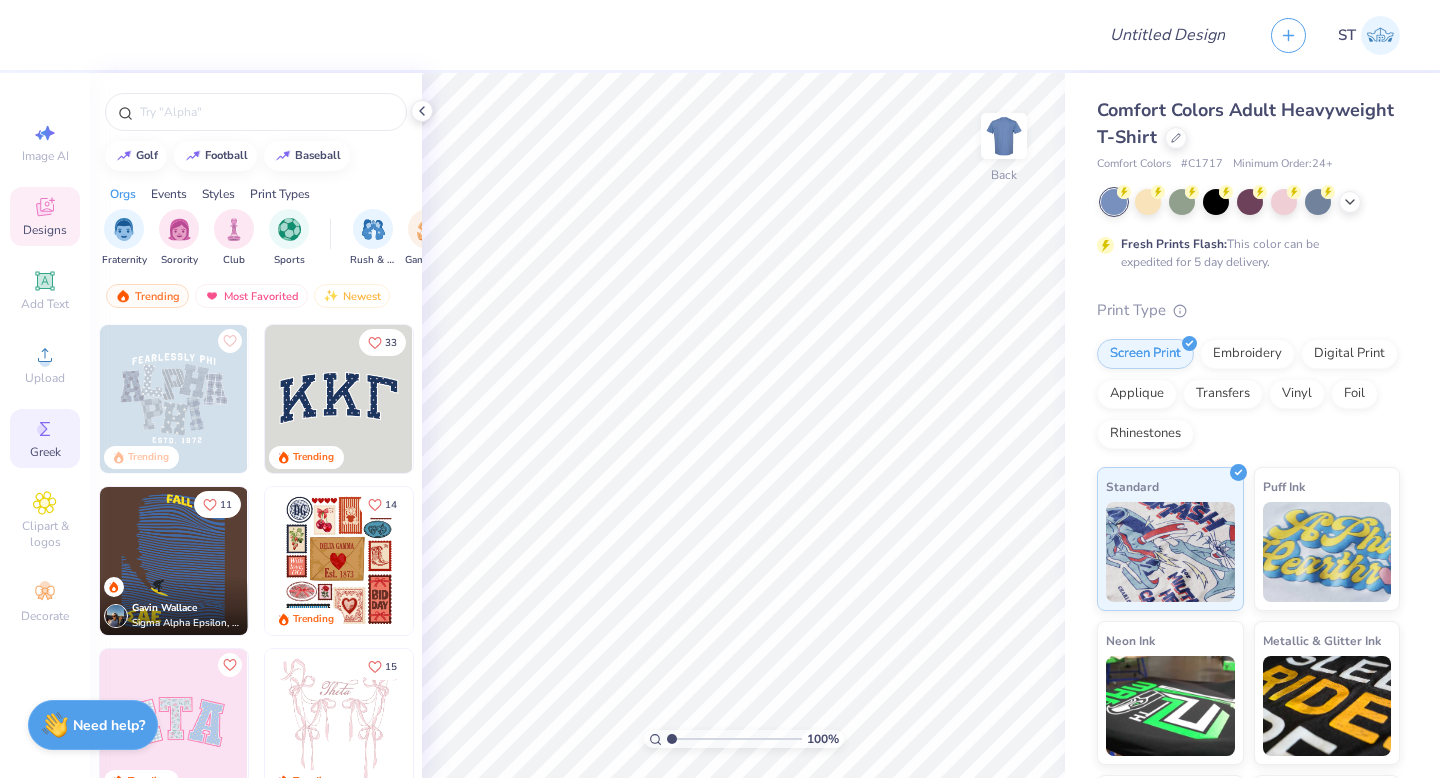 click 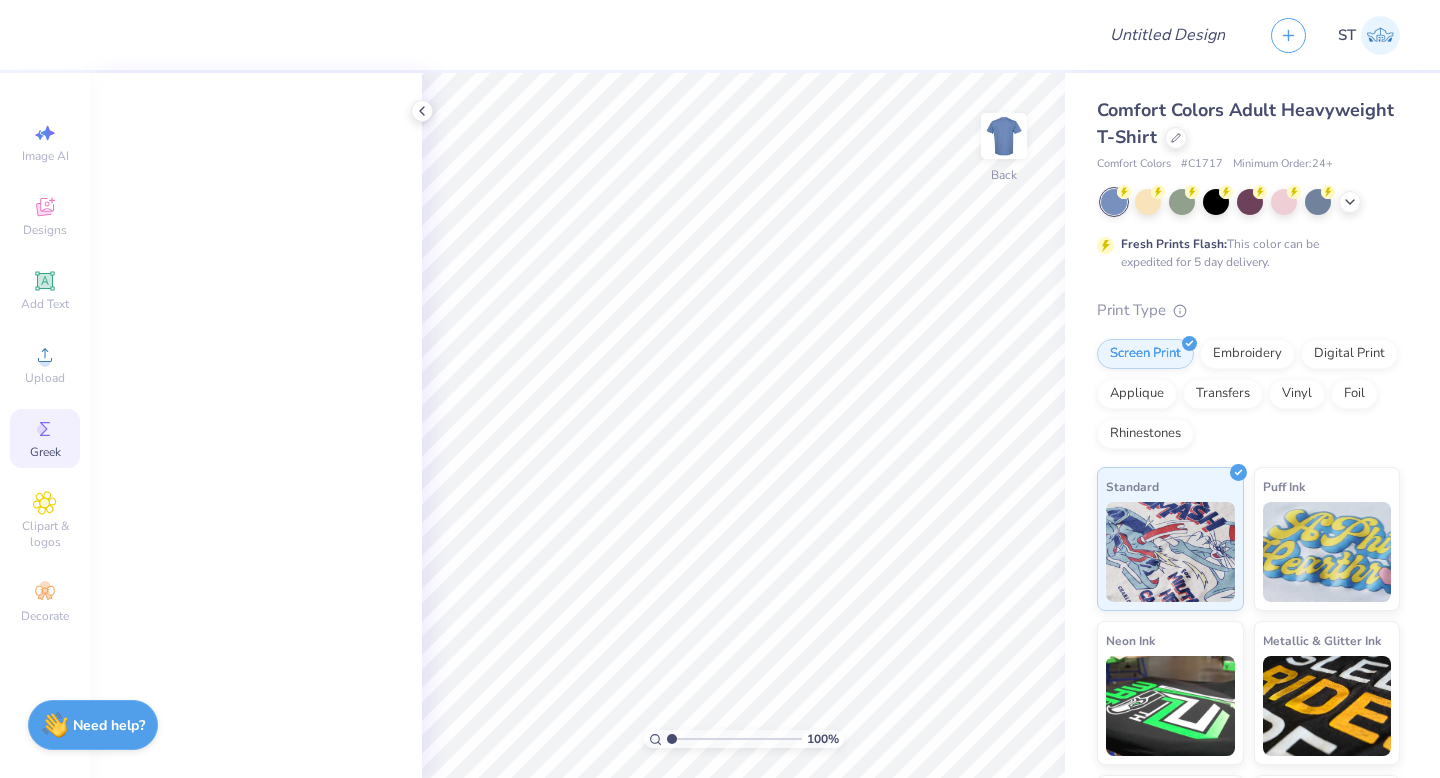 scroll, scrollTop: 0, scrollLeft: 0, axis: both 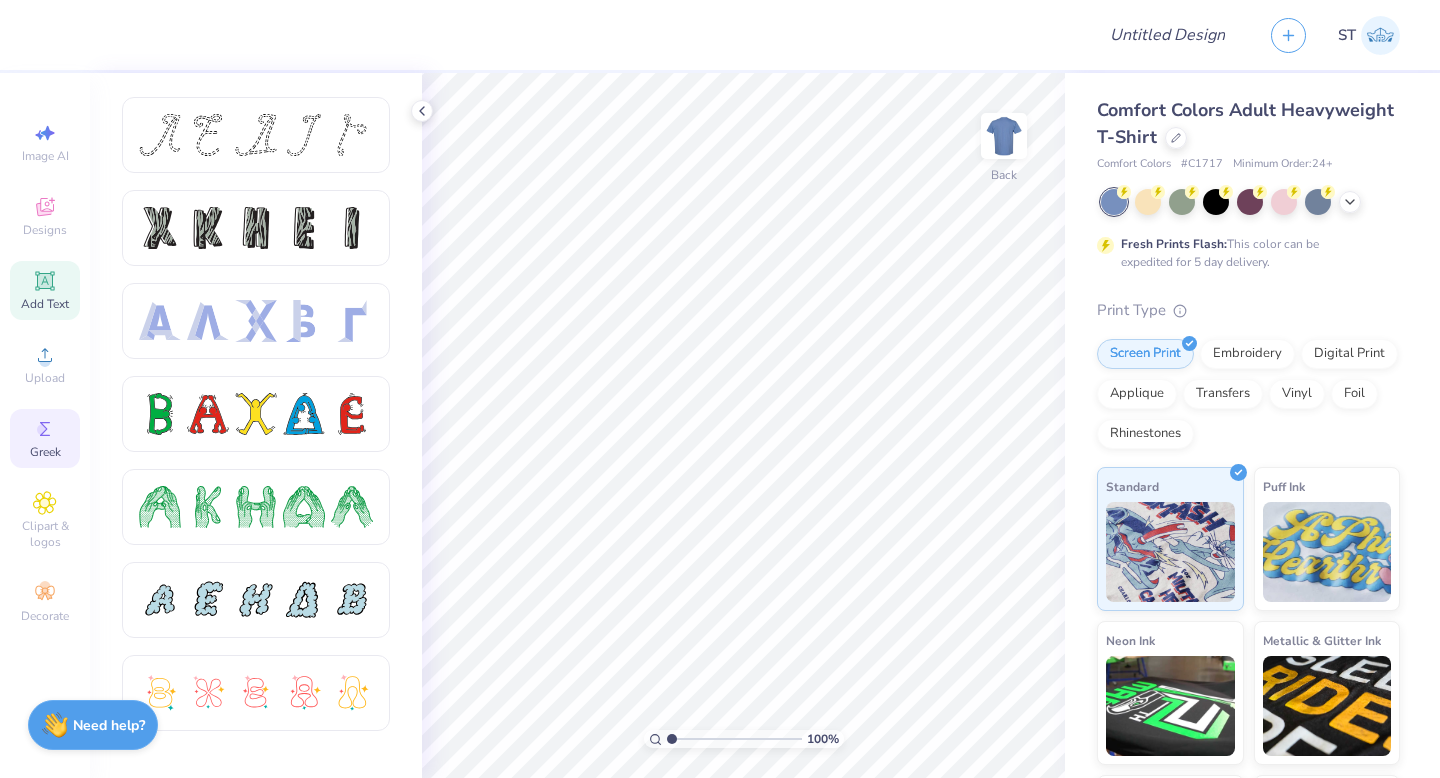 click on "Add Text" at bounding box center [45, 290] 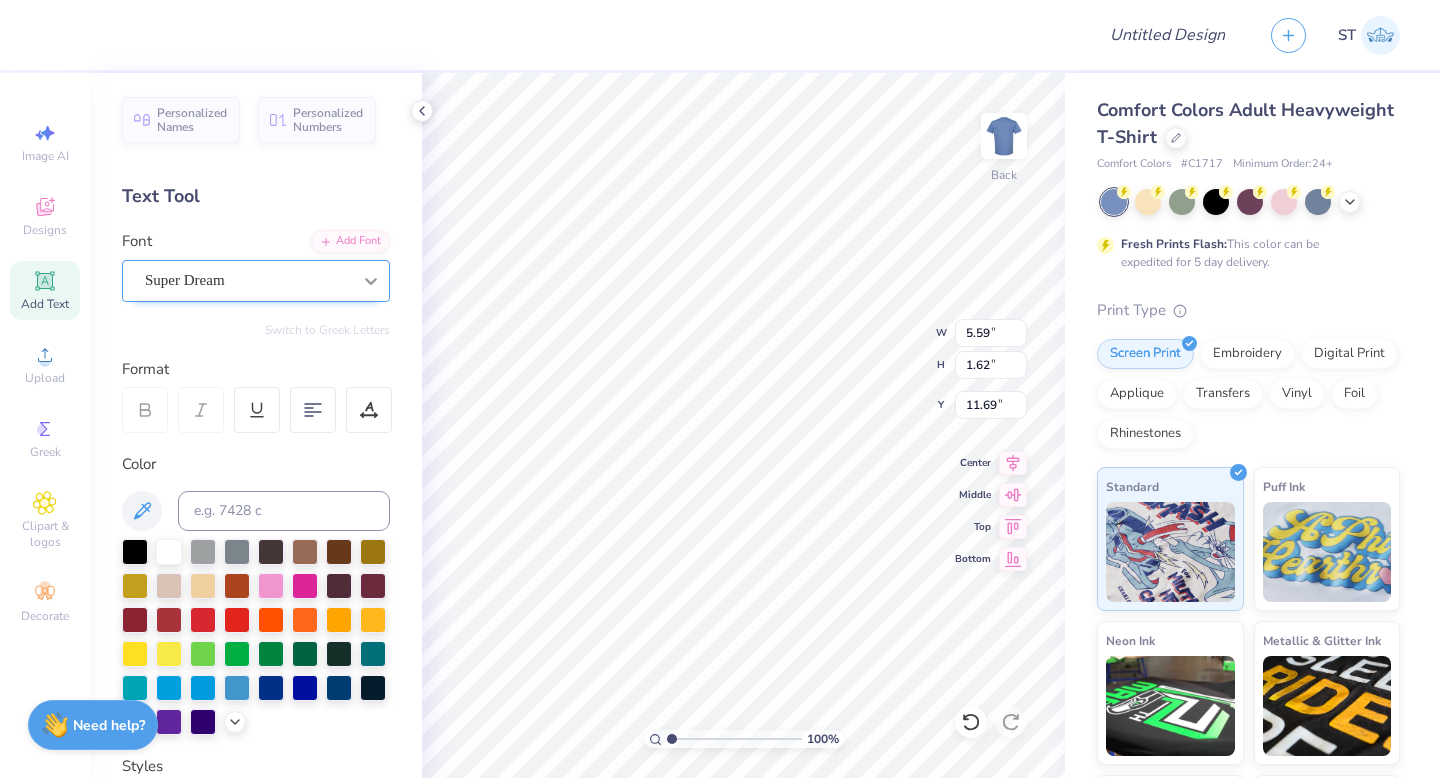 click 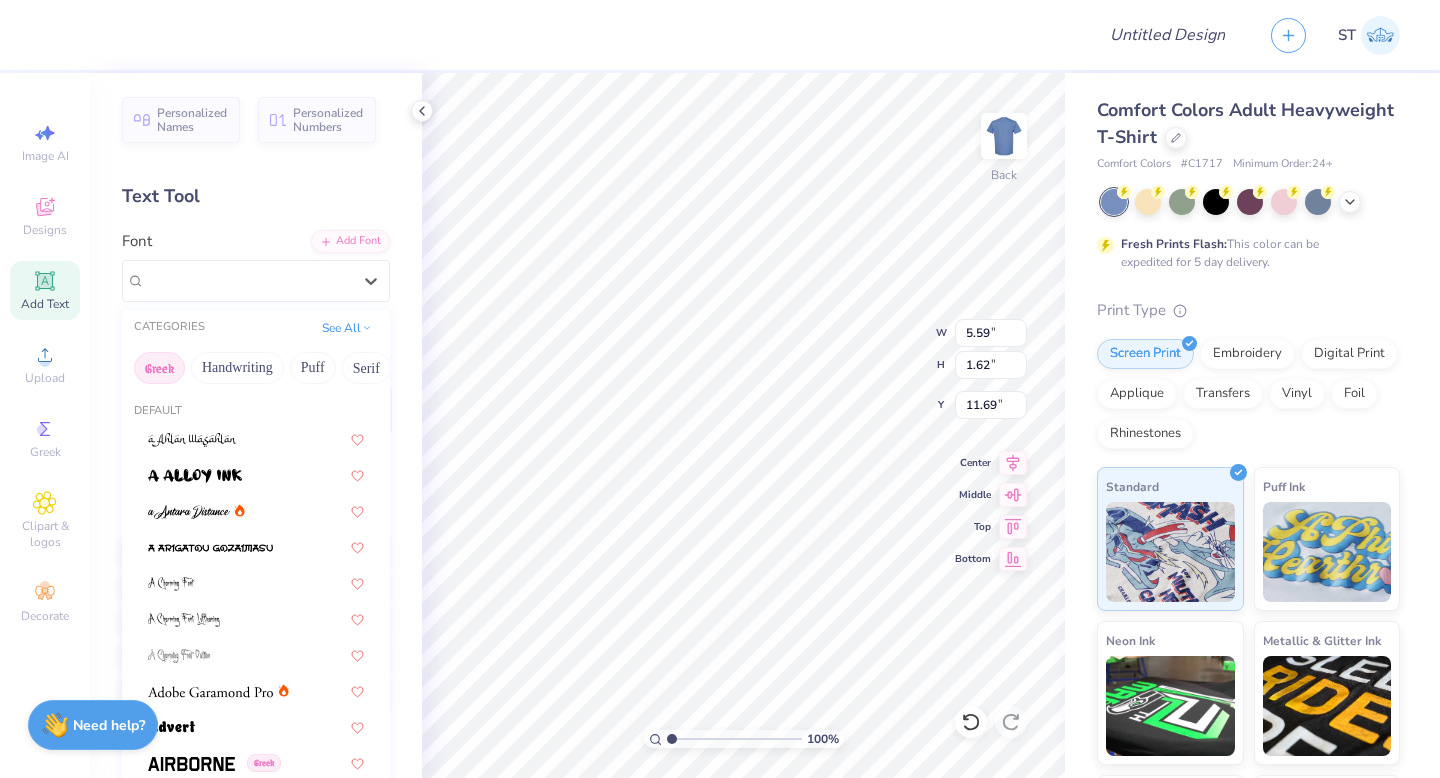 click on "Greek" at bounding box center [159, 368] 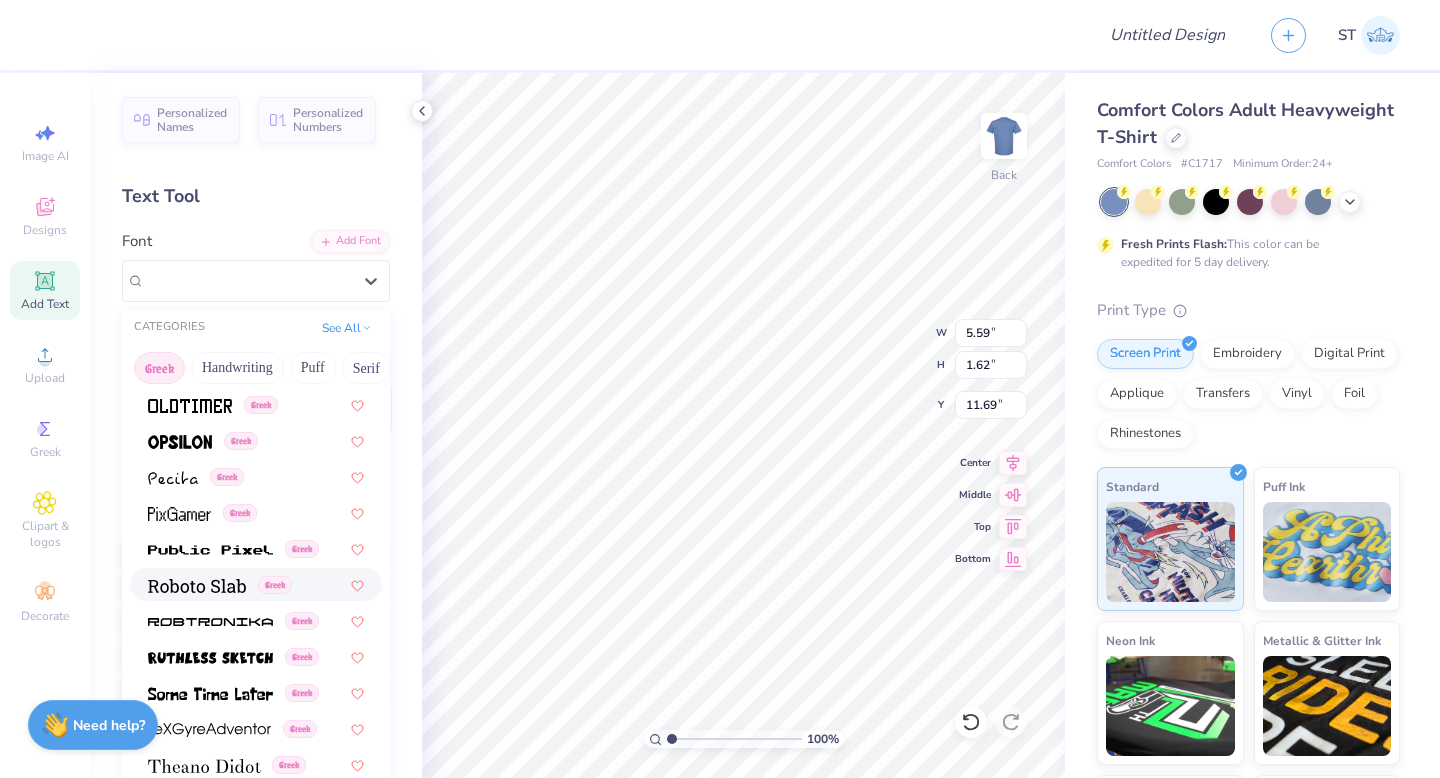 scroll, scrollTop: 1210, scrollLeft: 0, axis: vertical 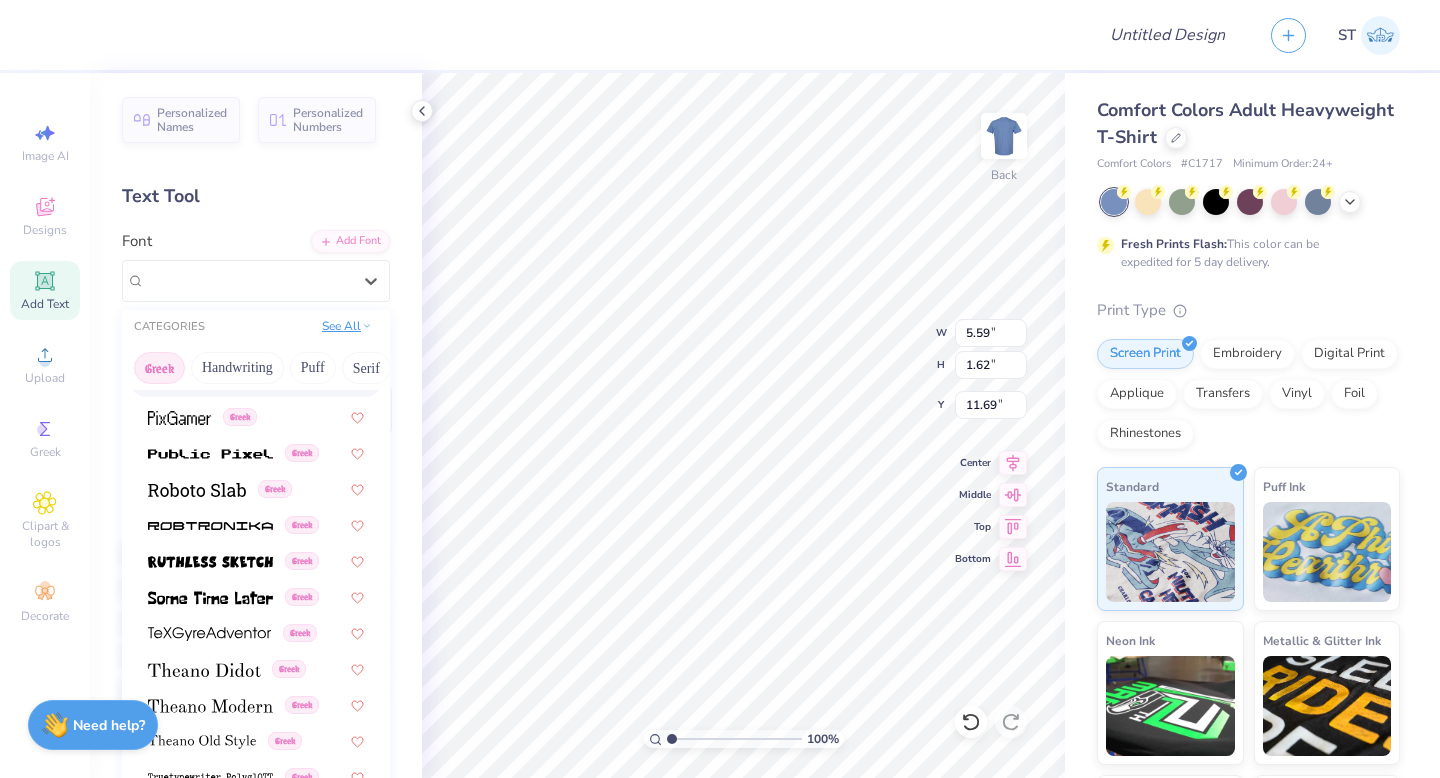 click 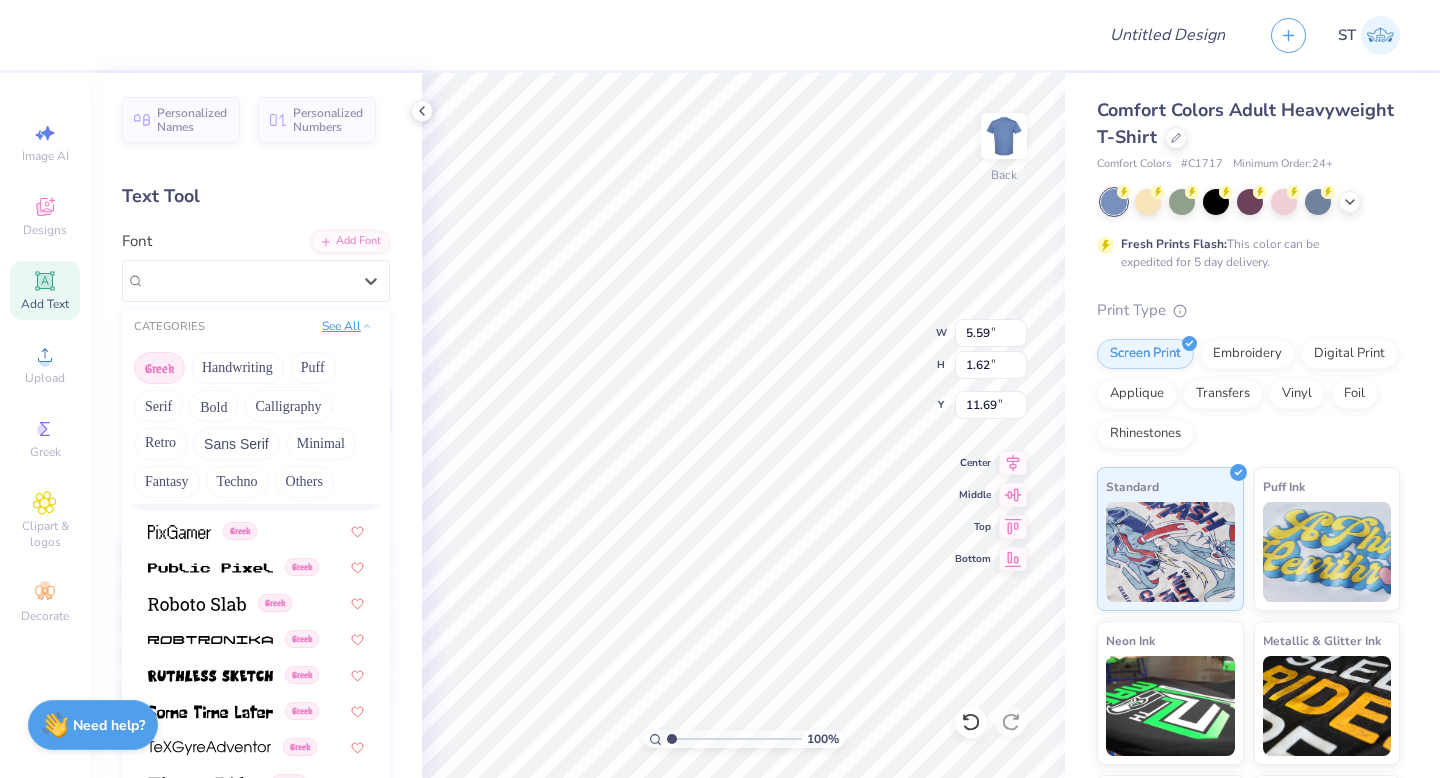click 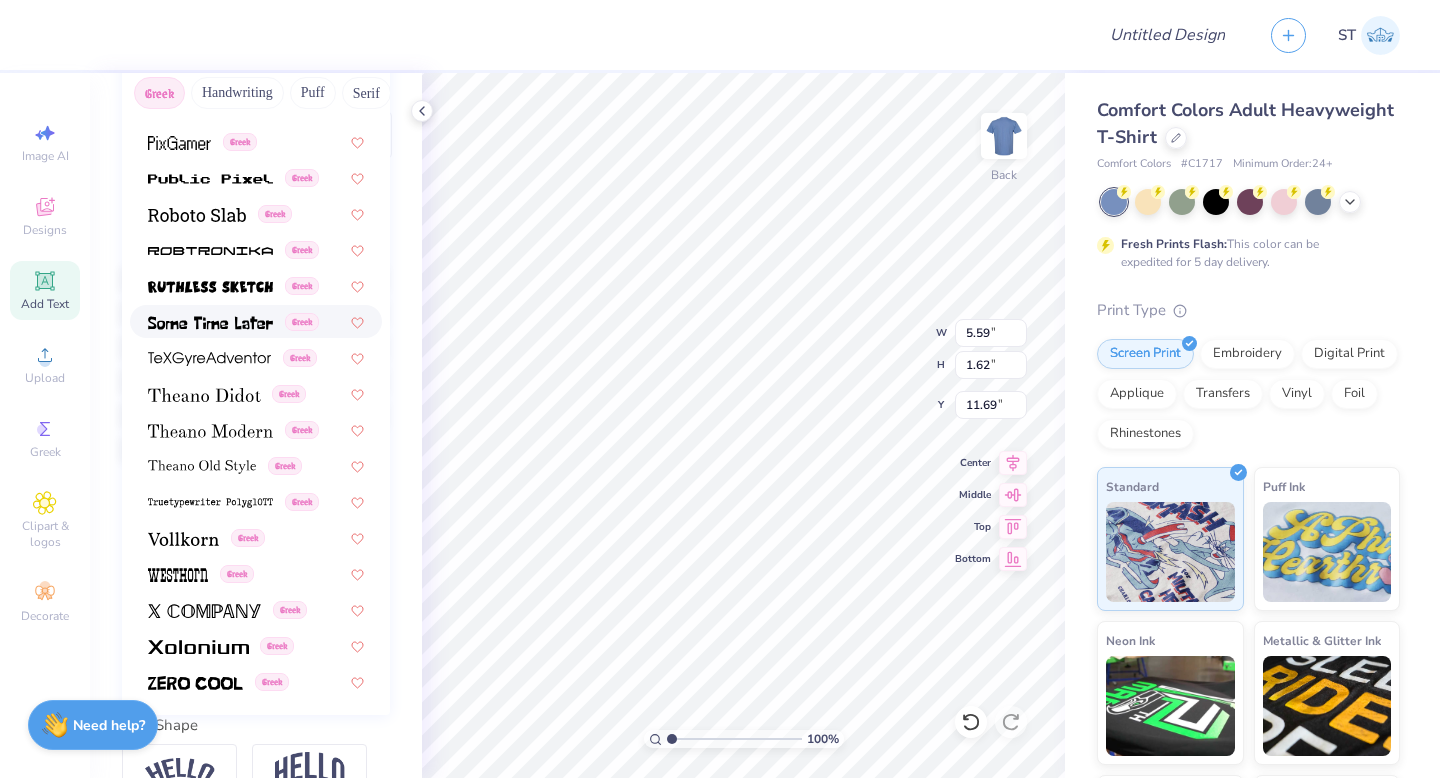 scroll, scrollTop: 384, scrollLeft: 0, axis: vertical 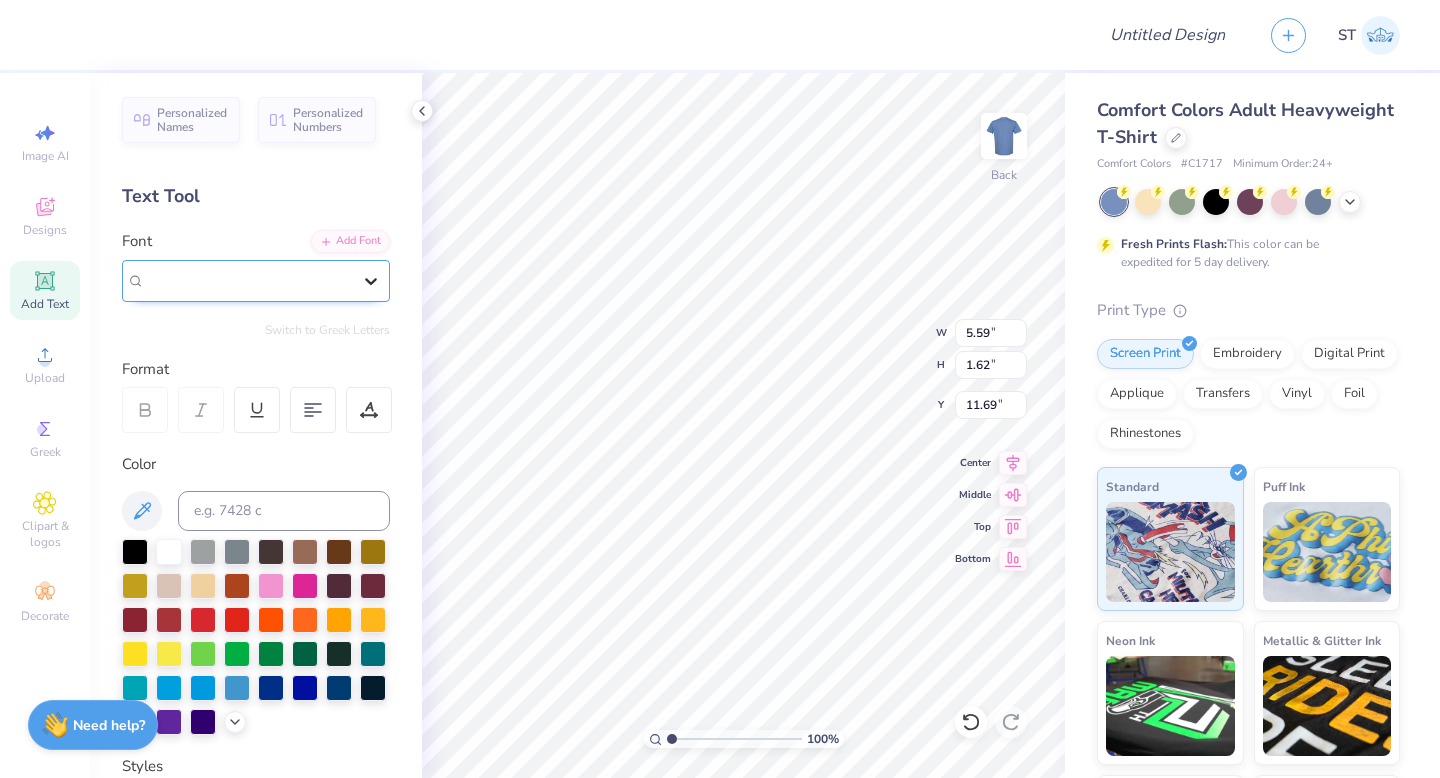 click 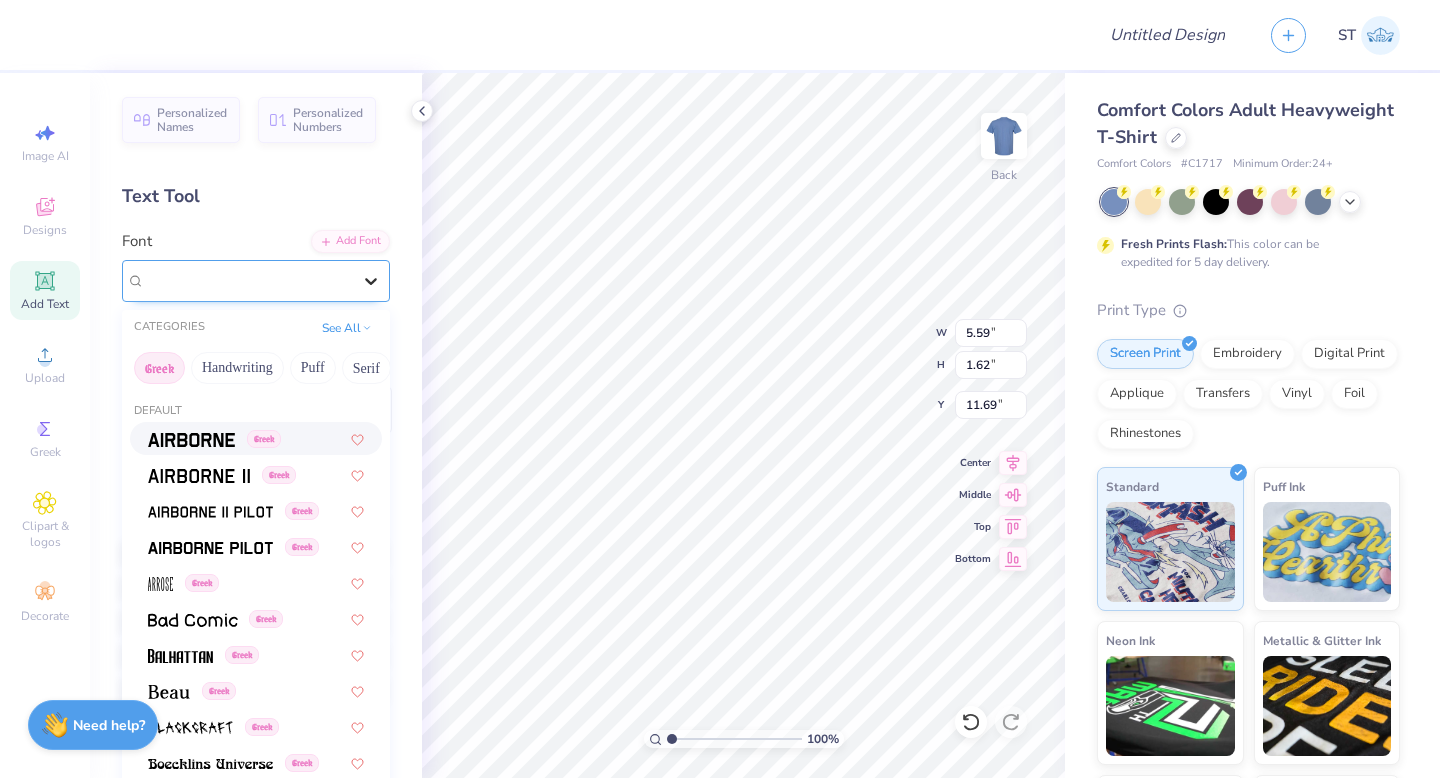 click 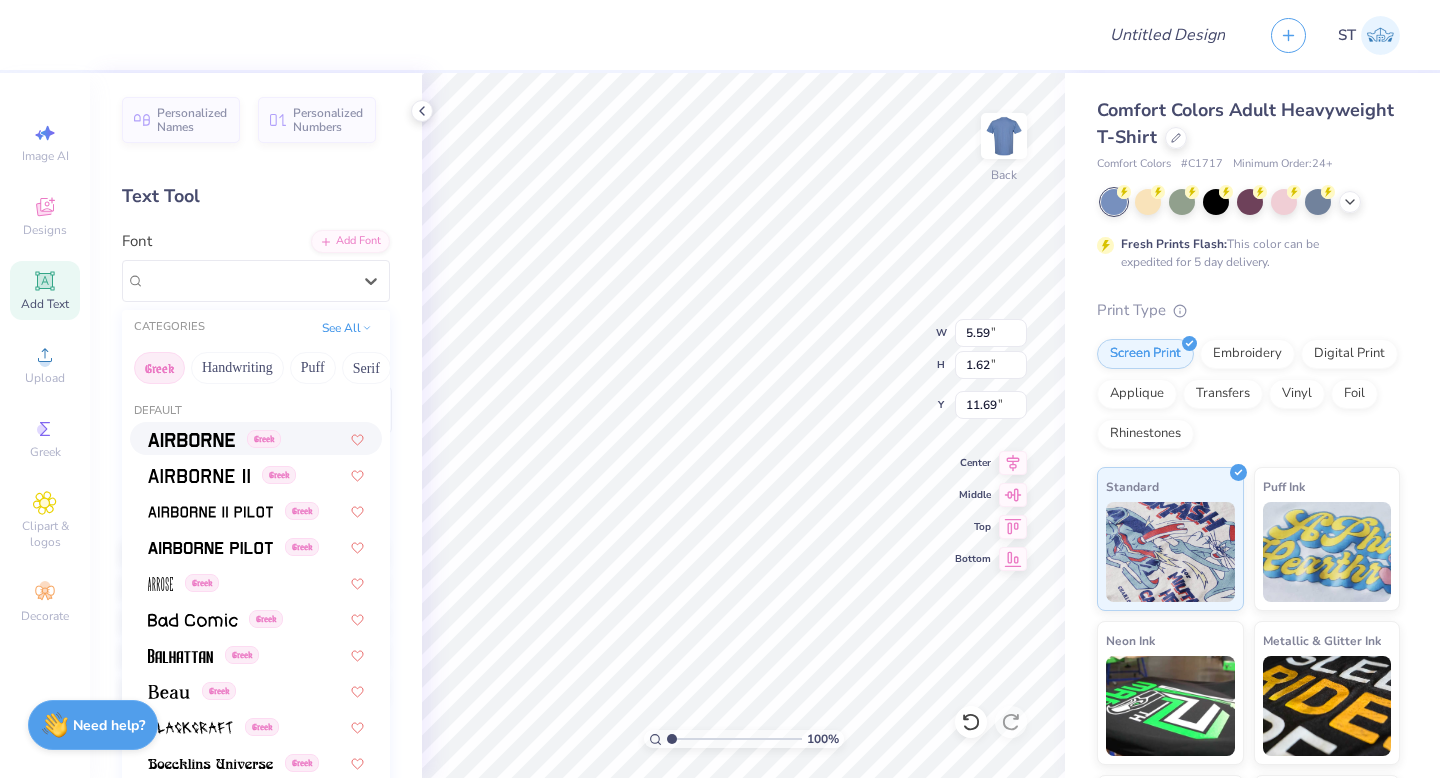 click on "Greek" at bounding box center [159, 368] 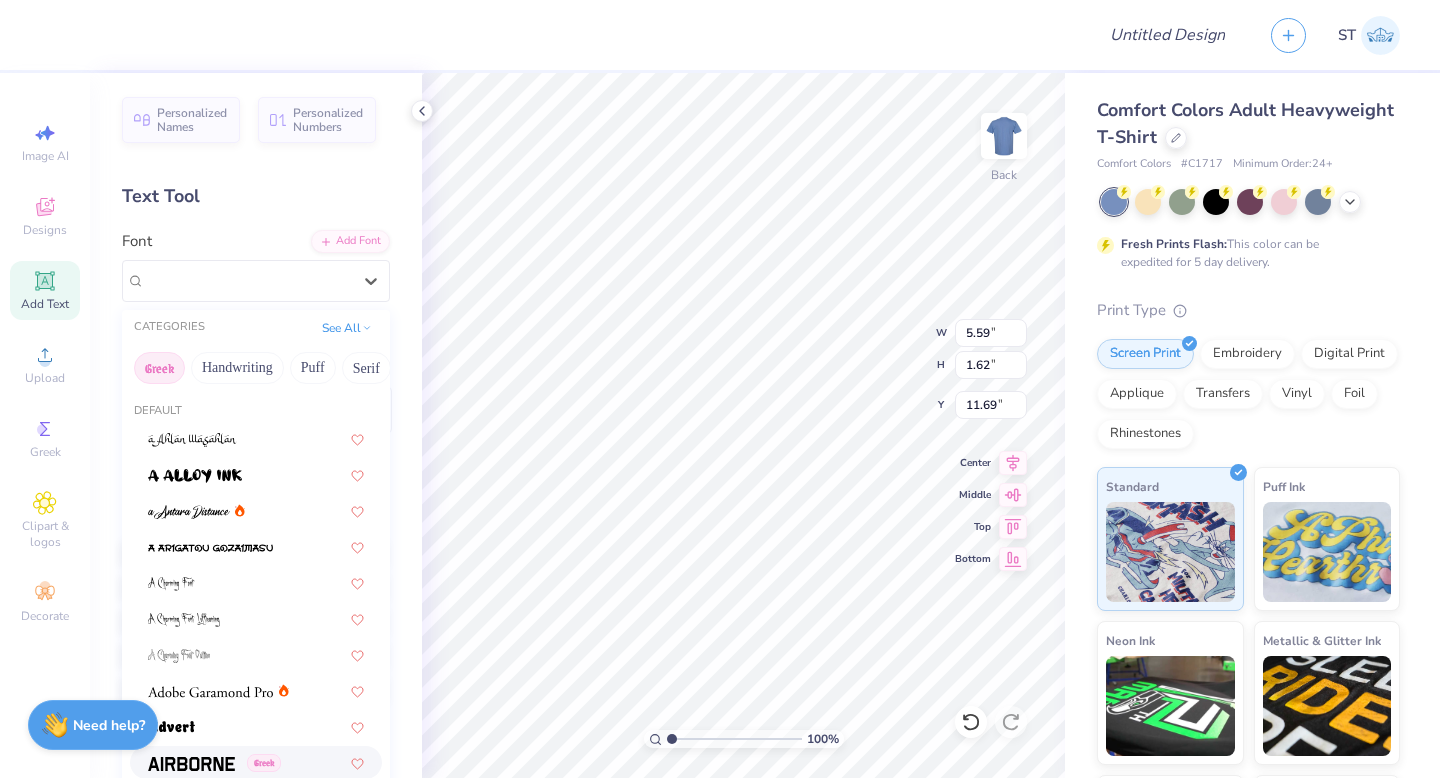click on "Greek" at bounding box center [159, 368] 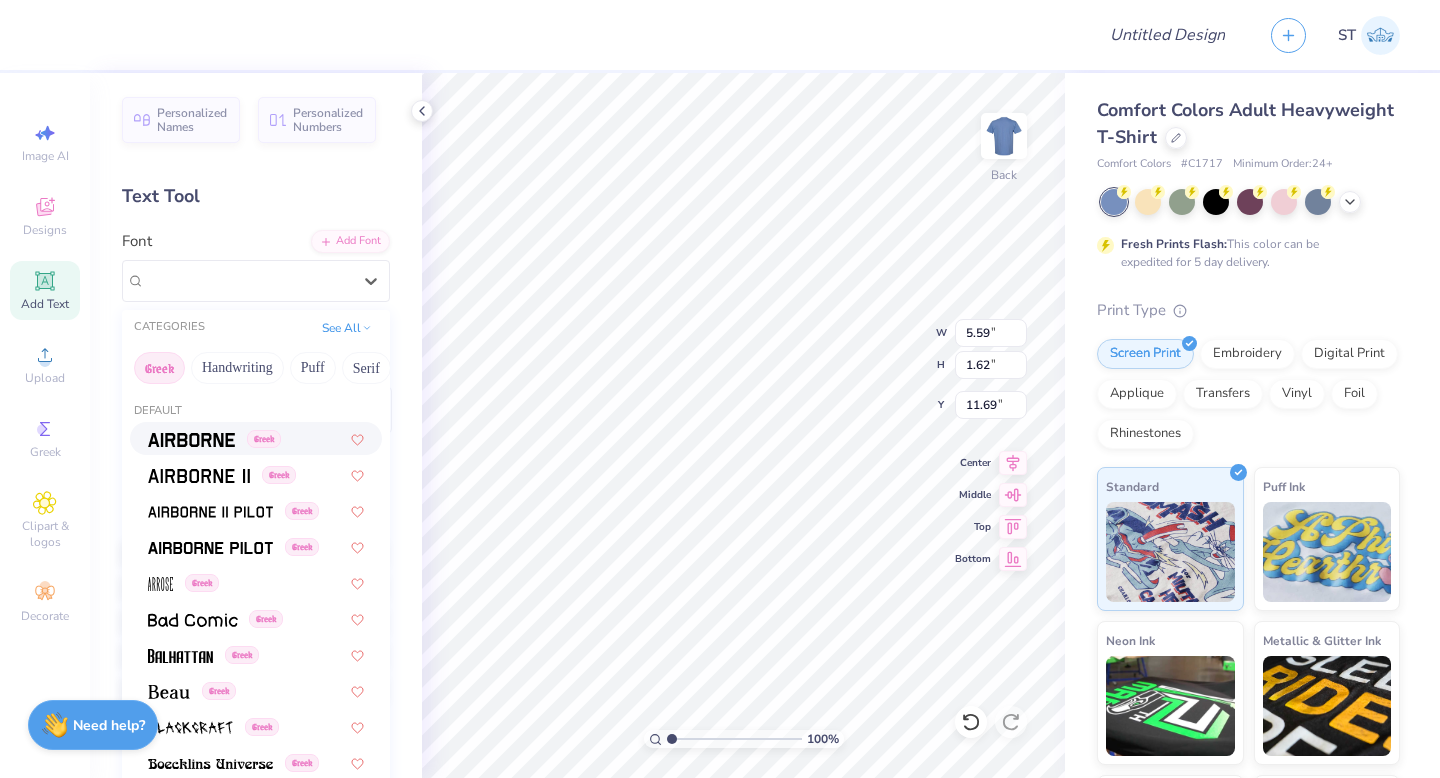 click on "Greek" at bounding box center [159, 368] 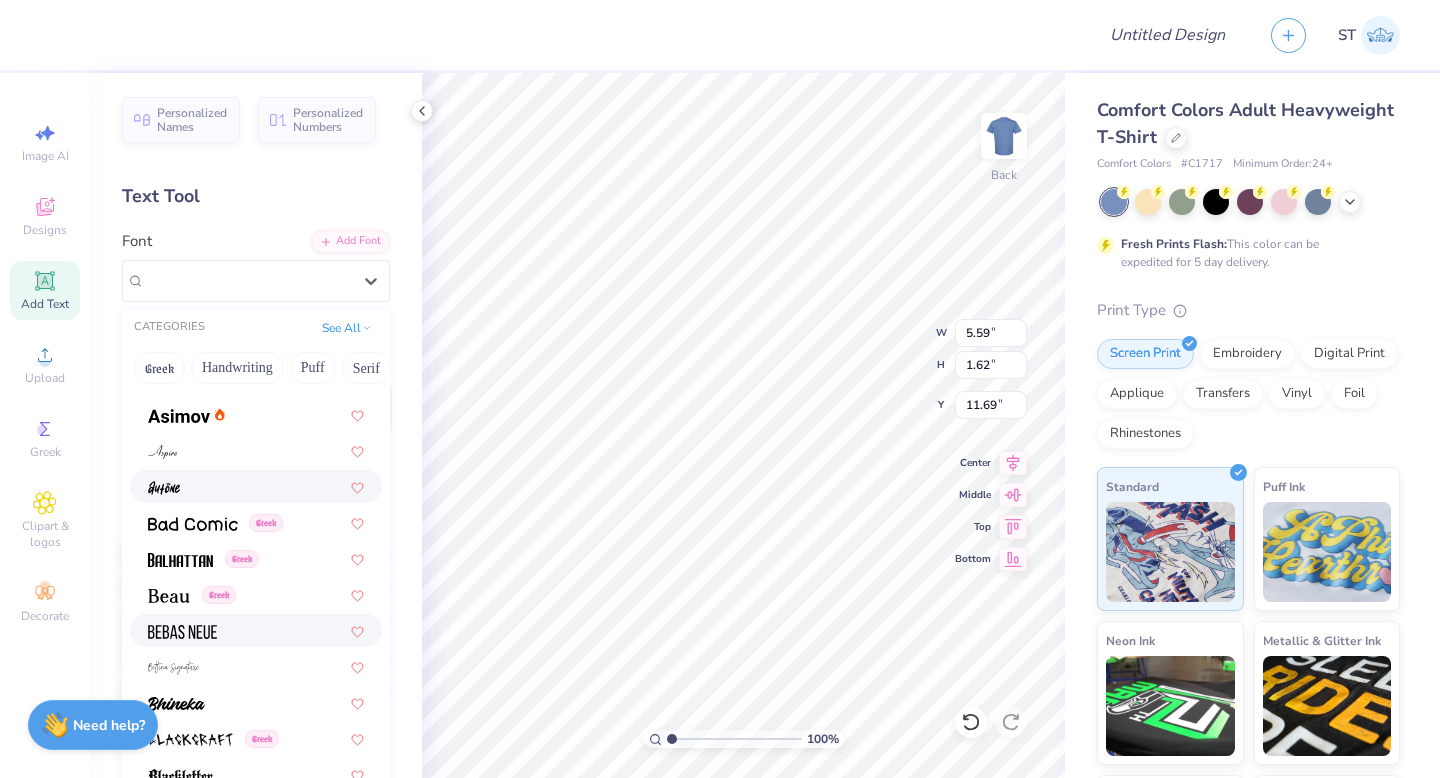 scroll, scrollTop: 767, scrollLeft: 0, axis: vertical 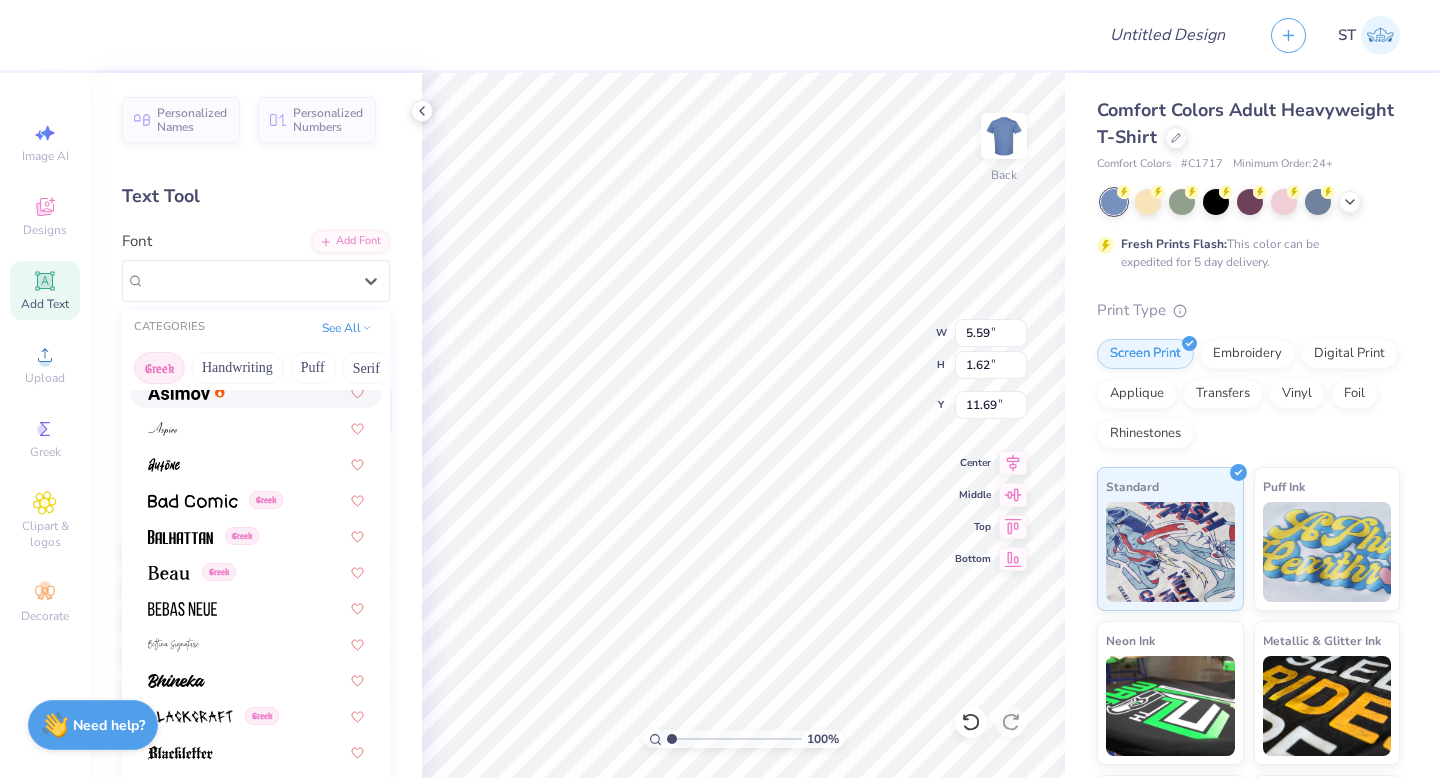 click on "Greek" at bounding box center (159, 368) 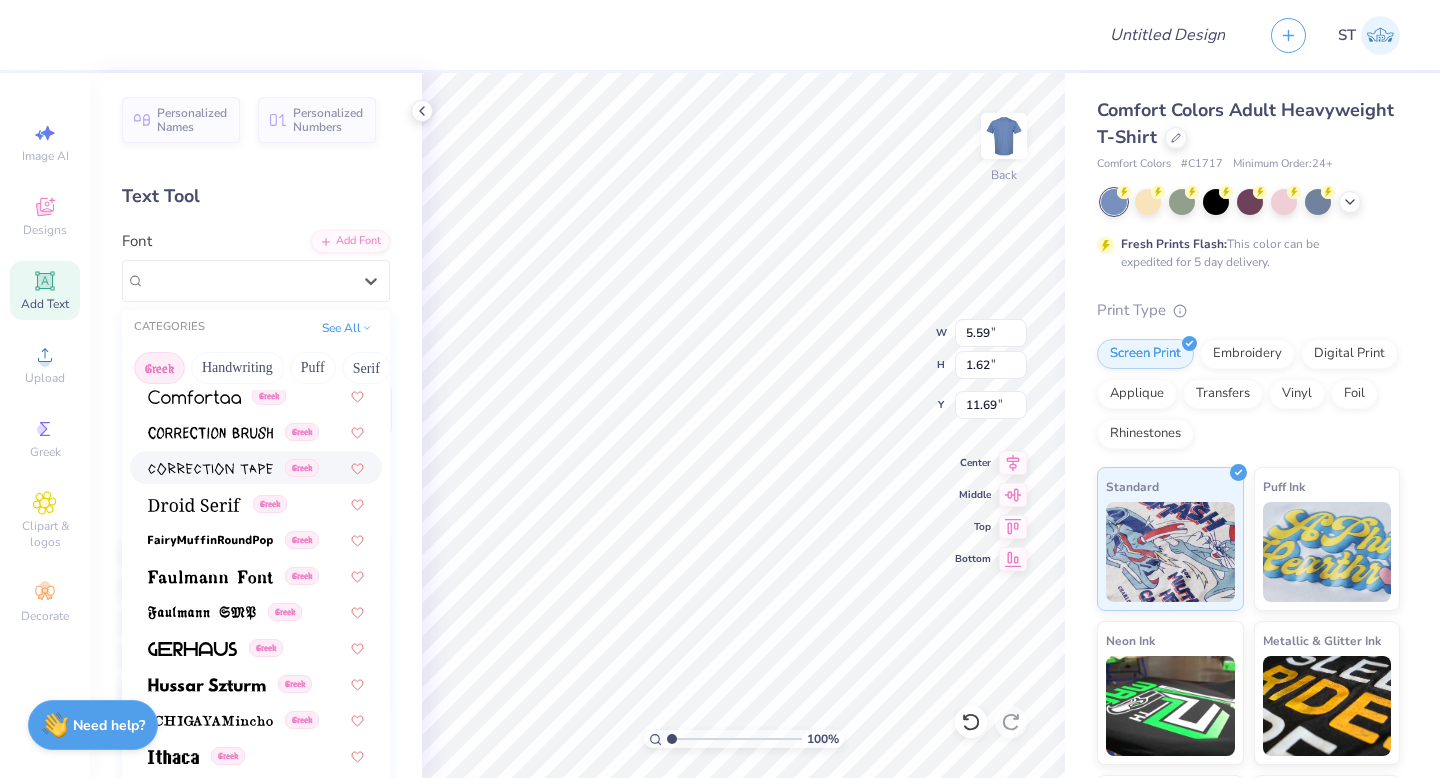 scroll, scrollTop: 517, scrollLeft: 0, axis: vertical 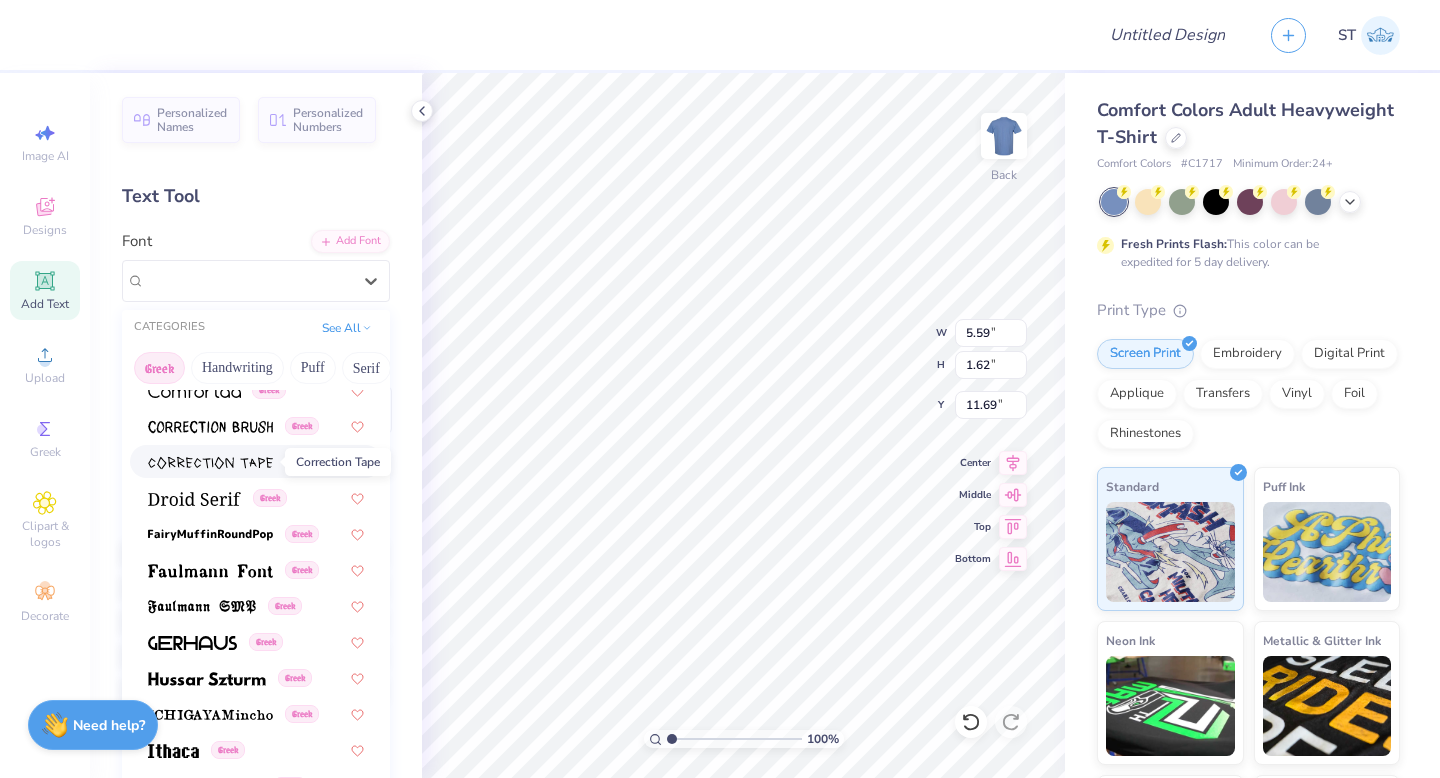click at bounding box center (210, 463) 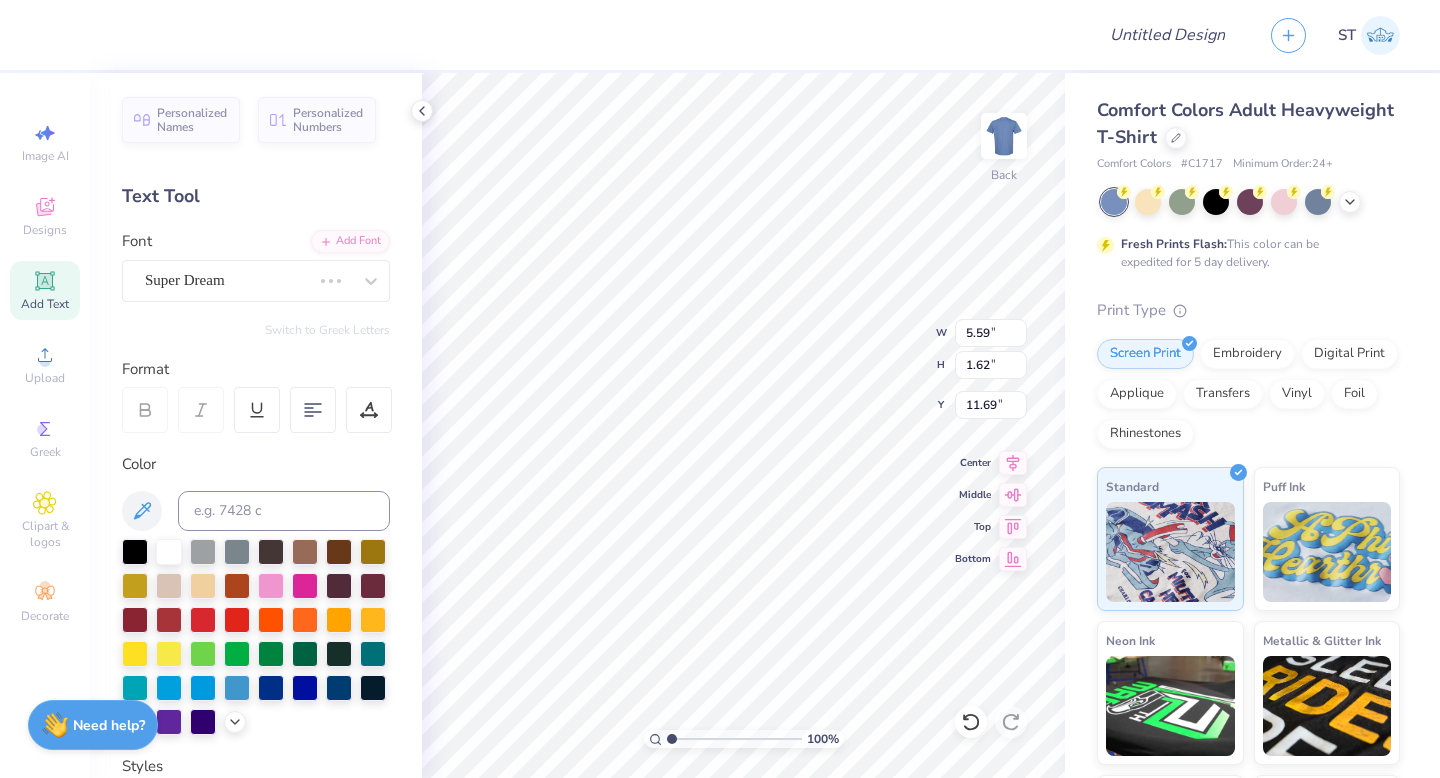 type on "5.62" 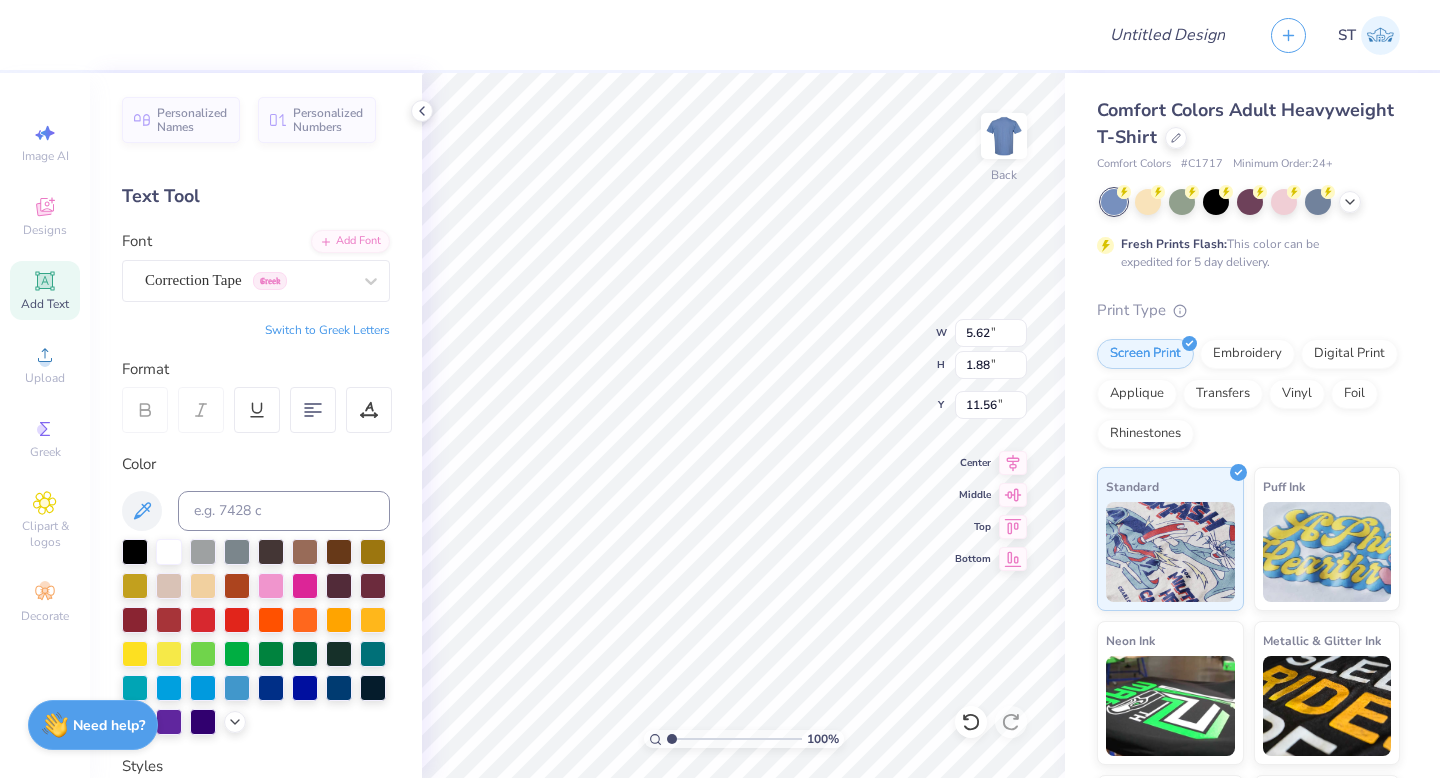 click on "Switch to Greek Letters" at bounding box center (327, 330) 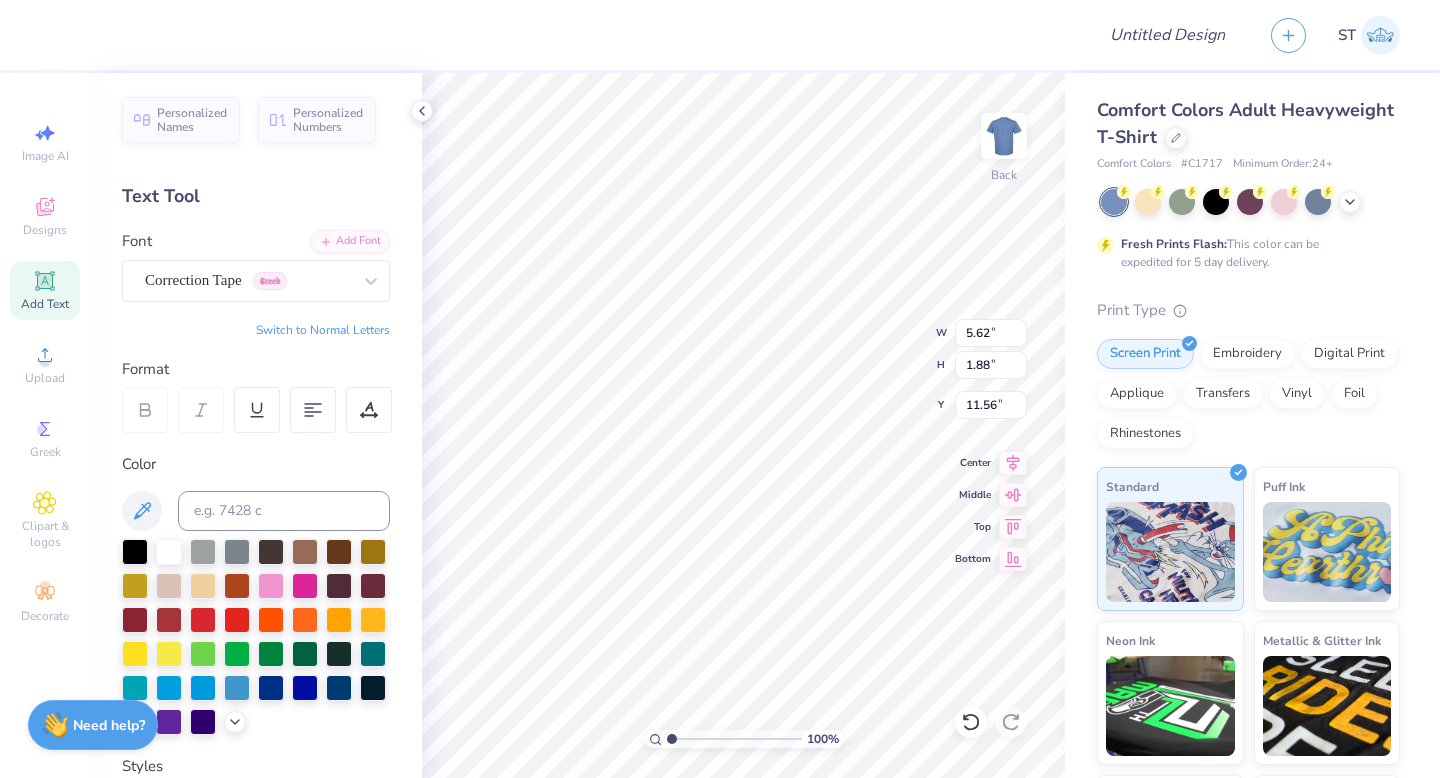 type on "5.14" 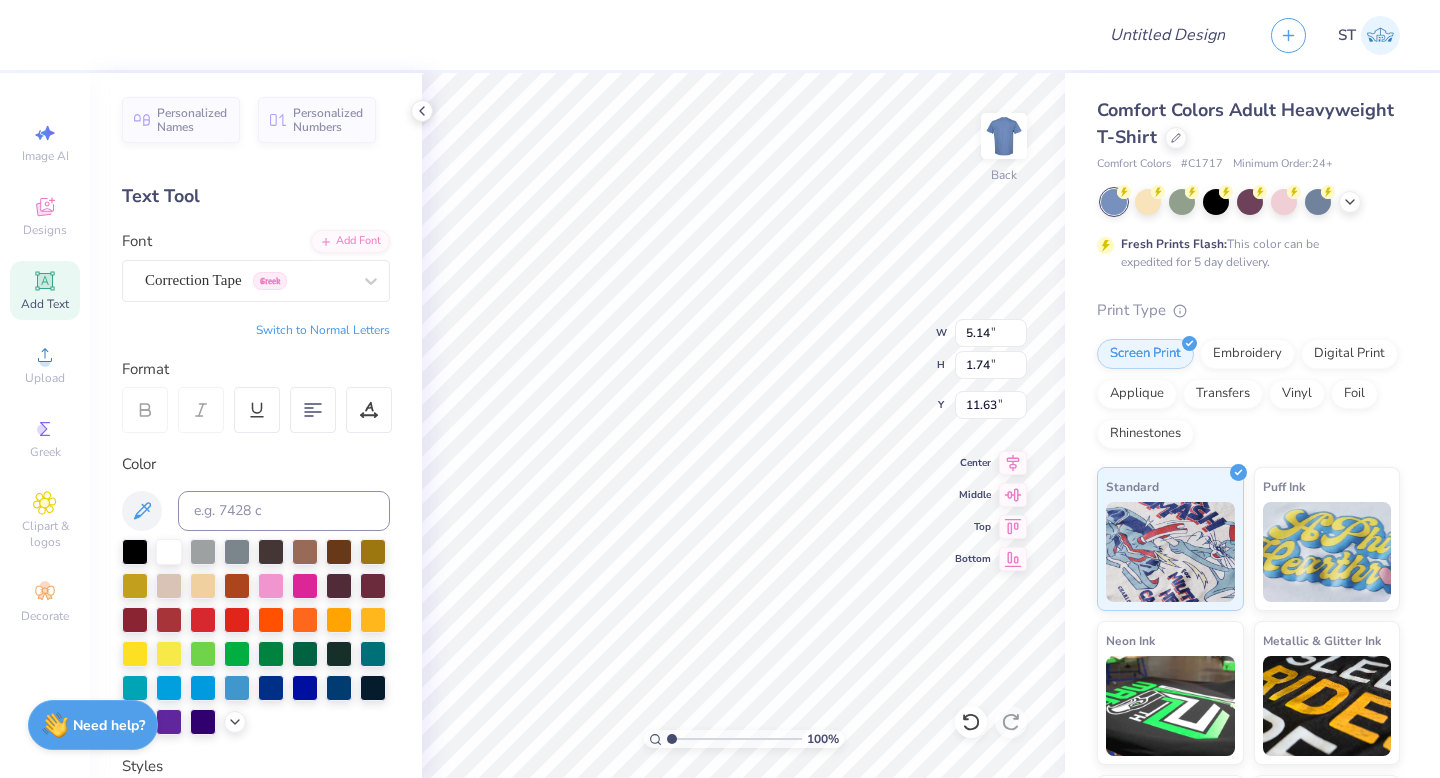 type on "Τ" 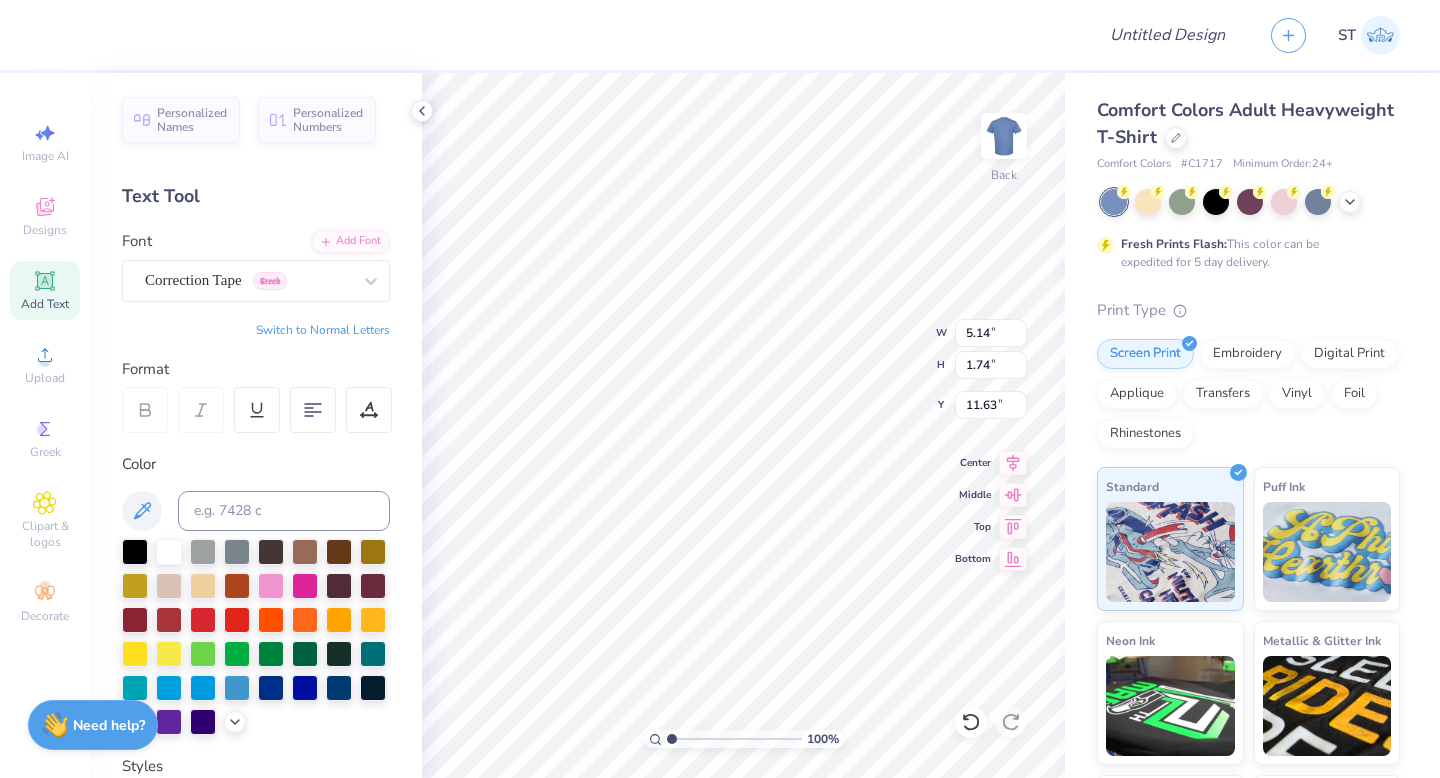 type on "ΚΑΟ" 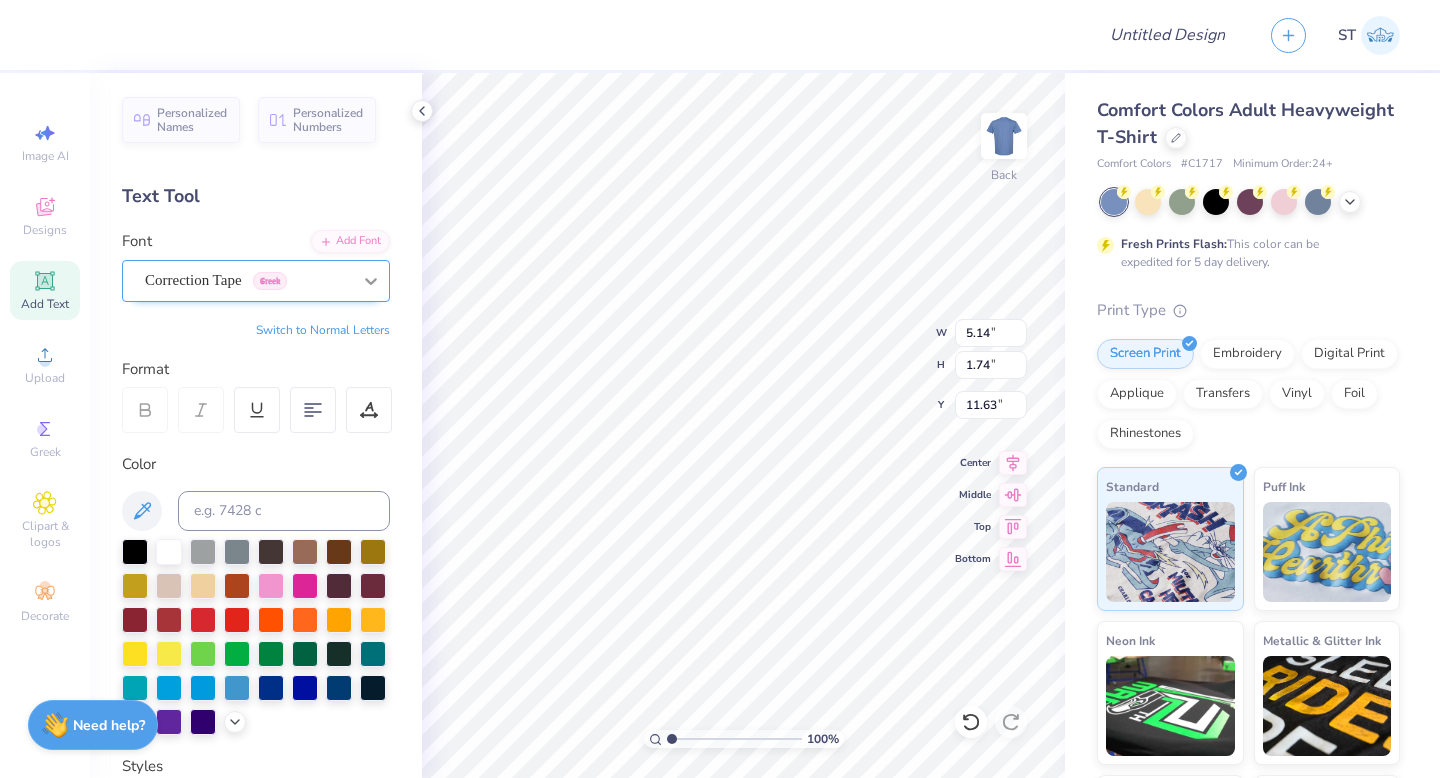 click at bounding box center (371, 281) 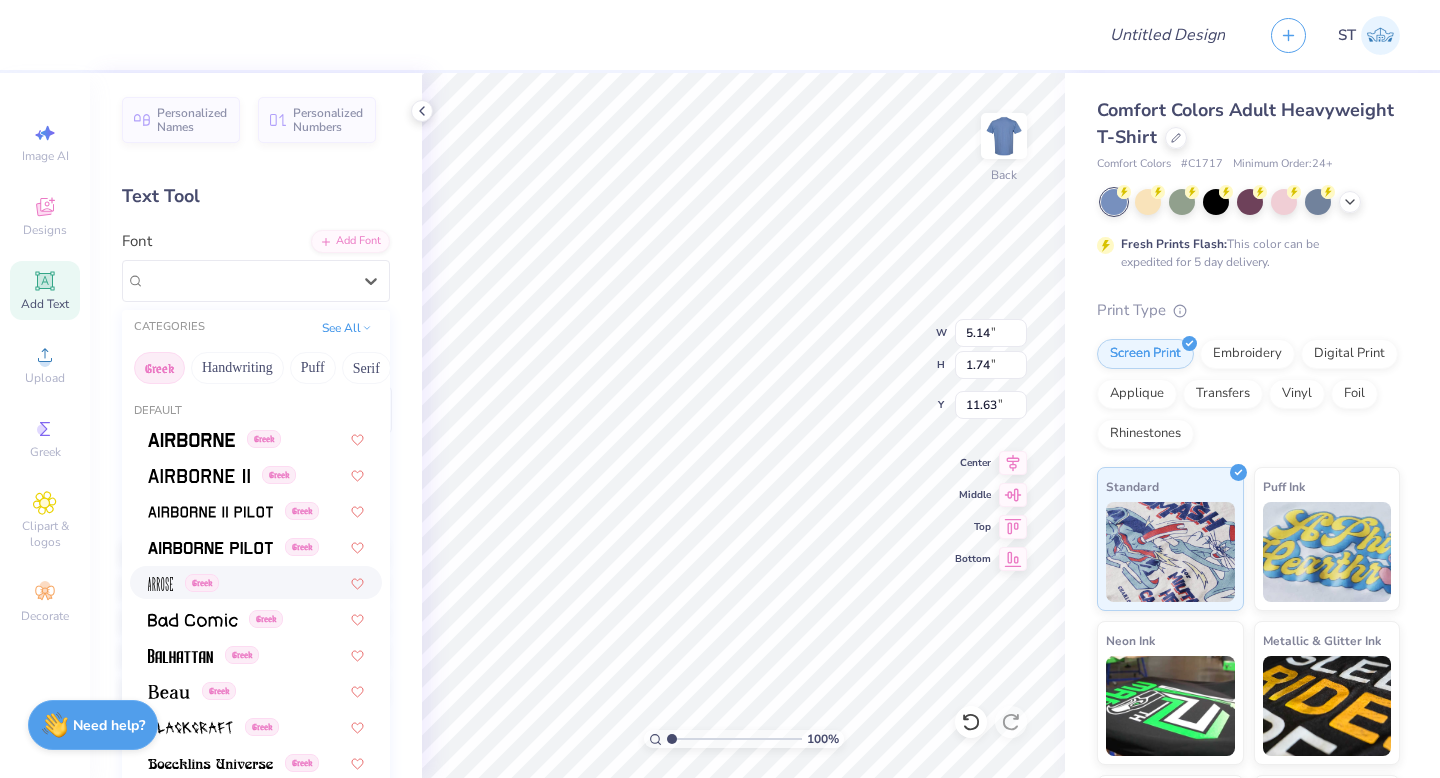 click on "Greek" at bounding box center [256, 582] 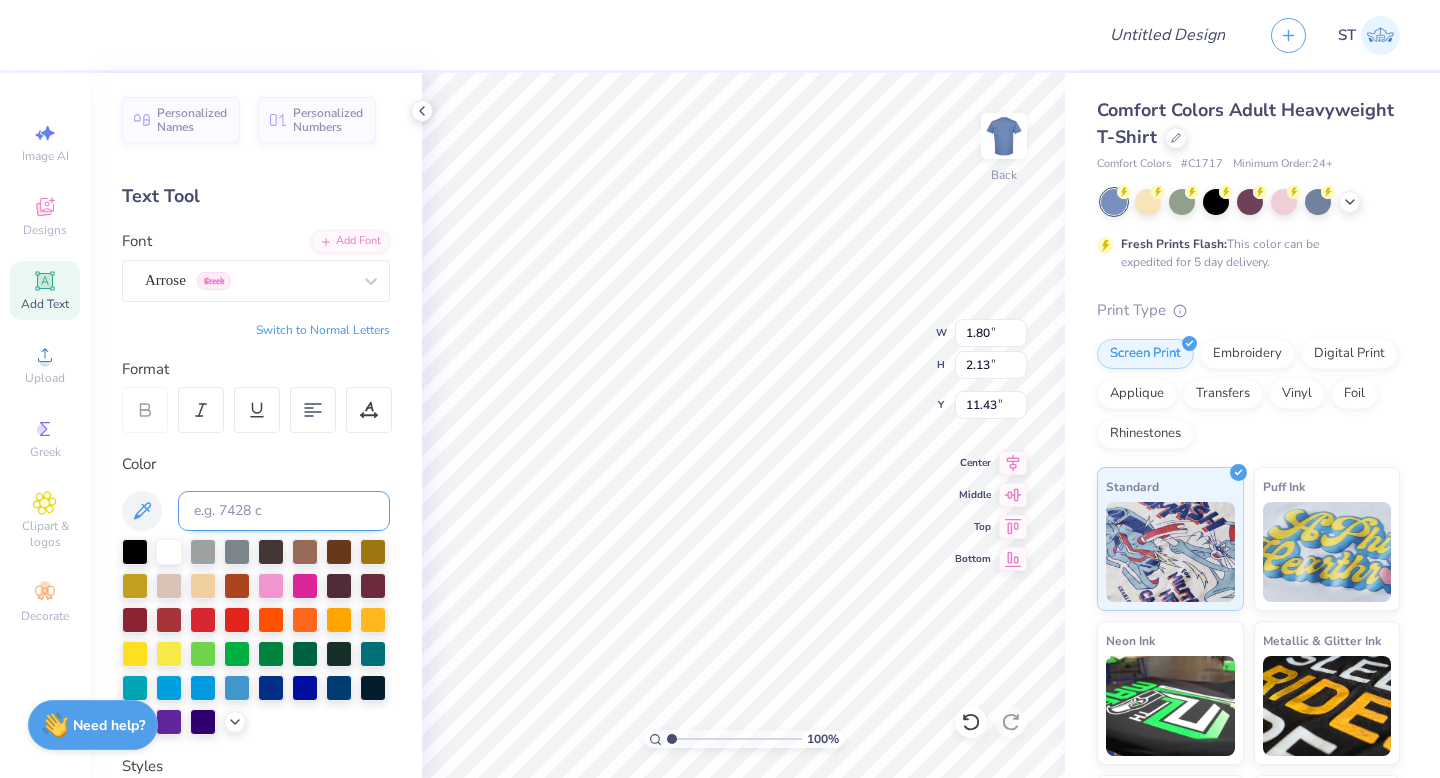 type on "ΚΑΤ" 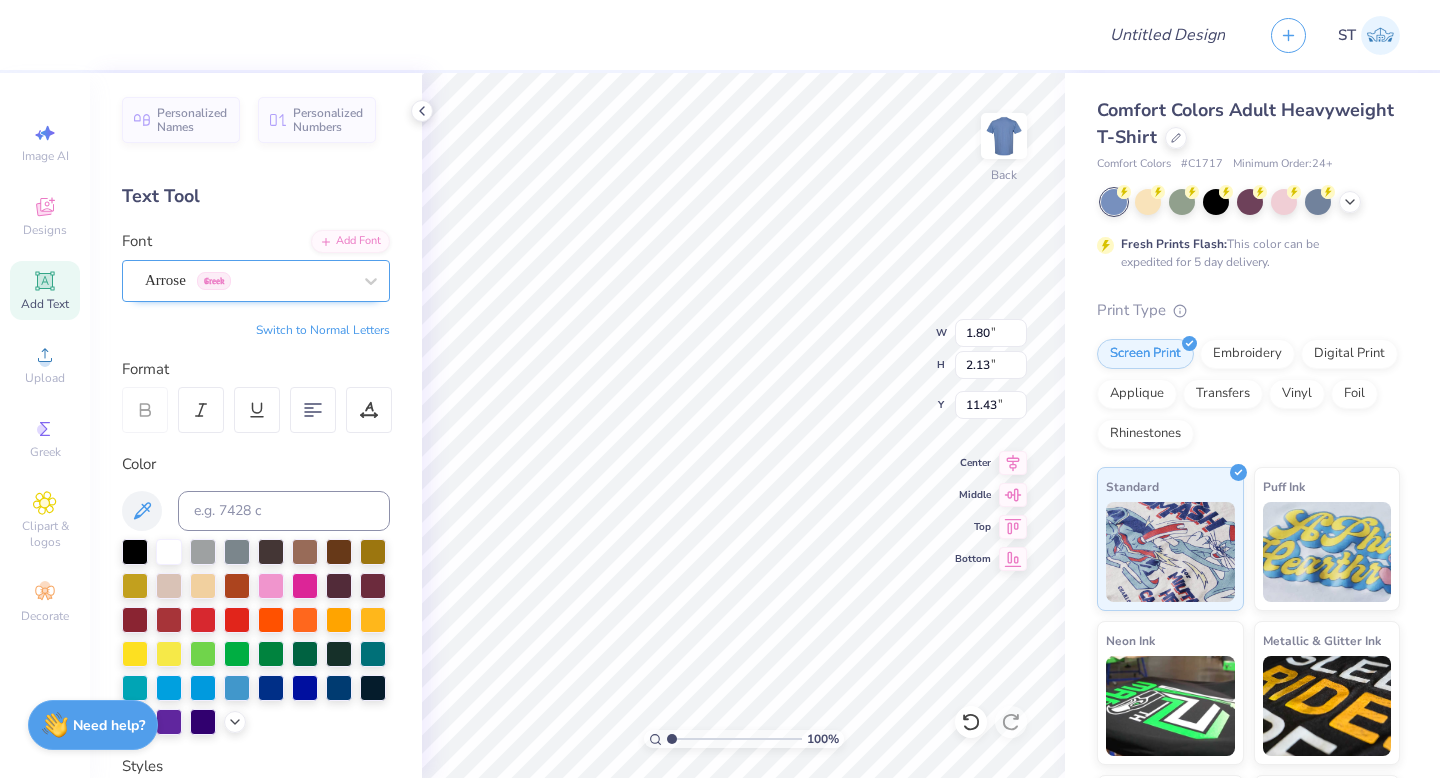 click on "Arrose Greek" at bounding box center [248, 280] 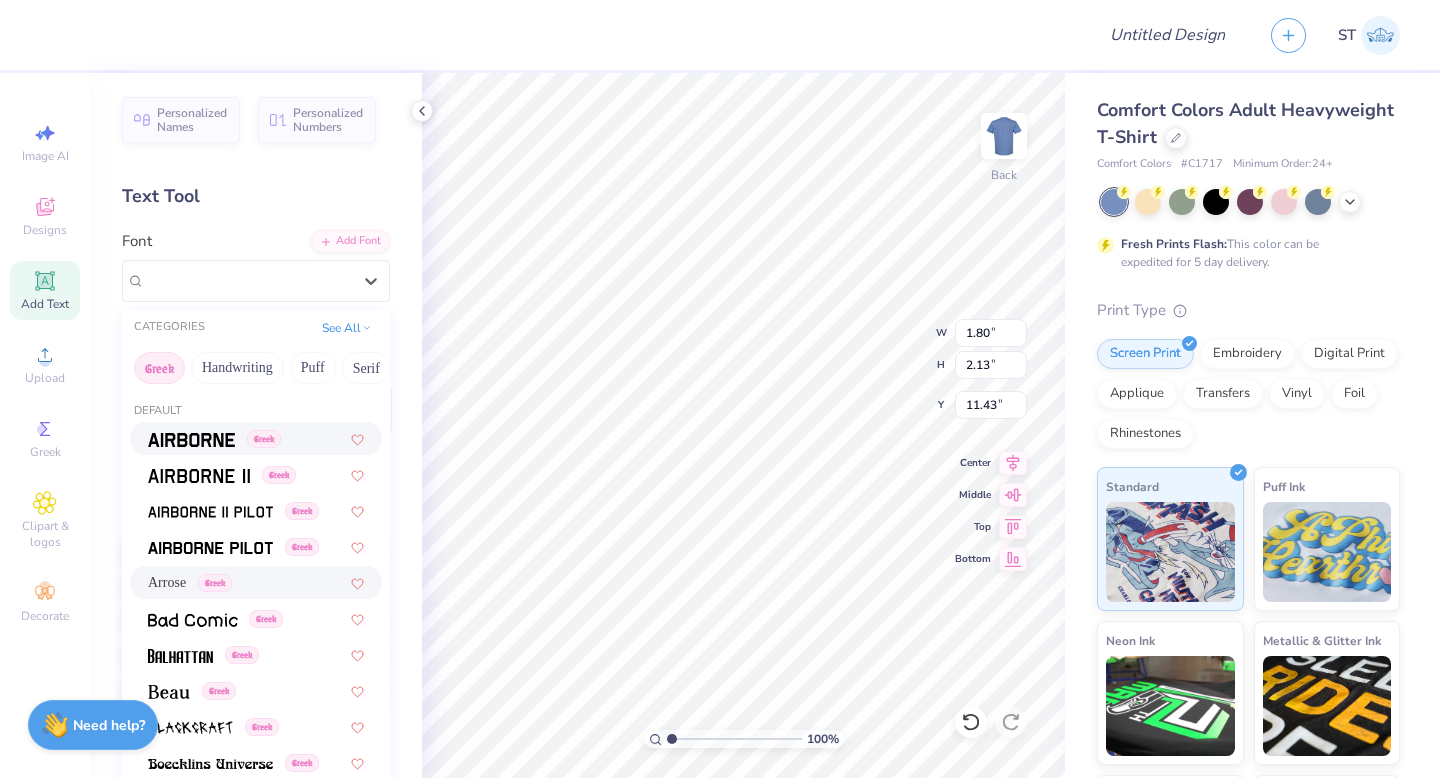 click on "Greek" at bounding box center [264, 439] 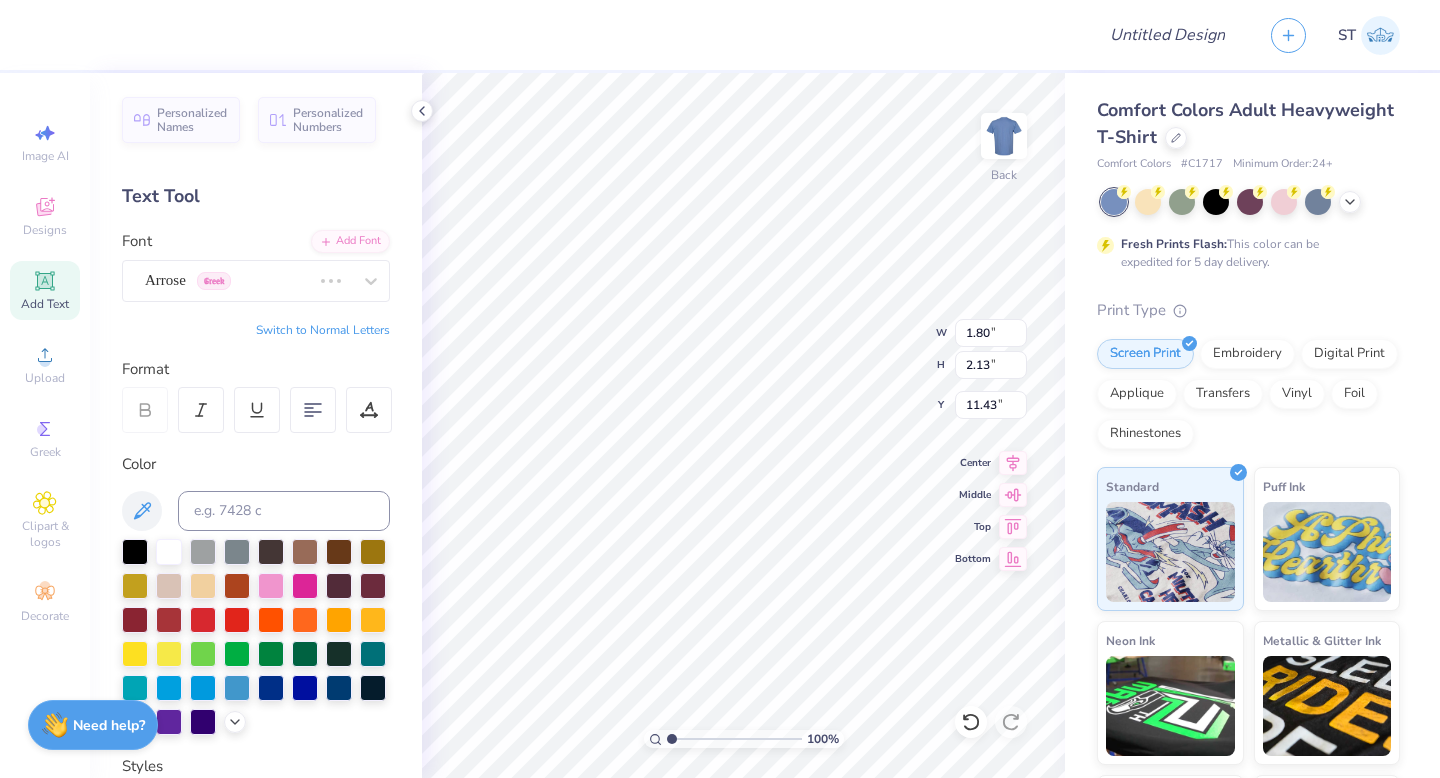 type on "4.07" 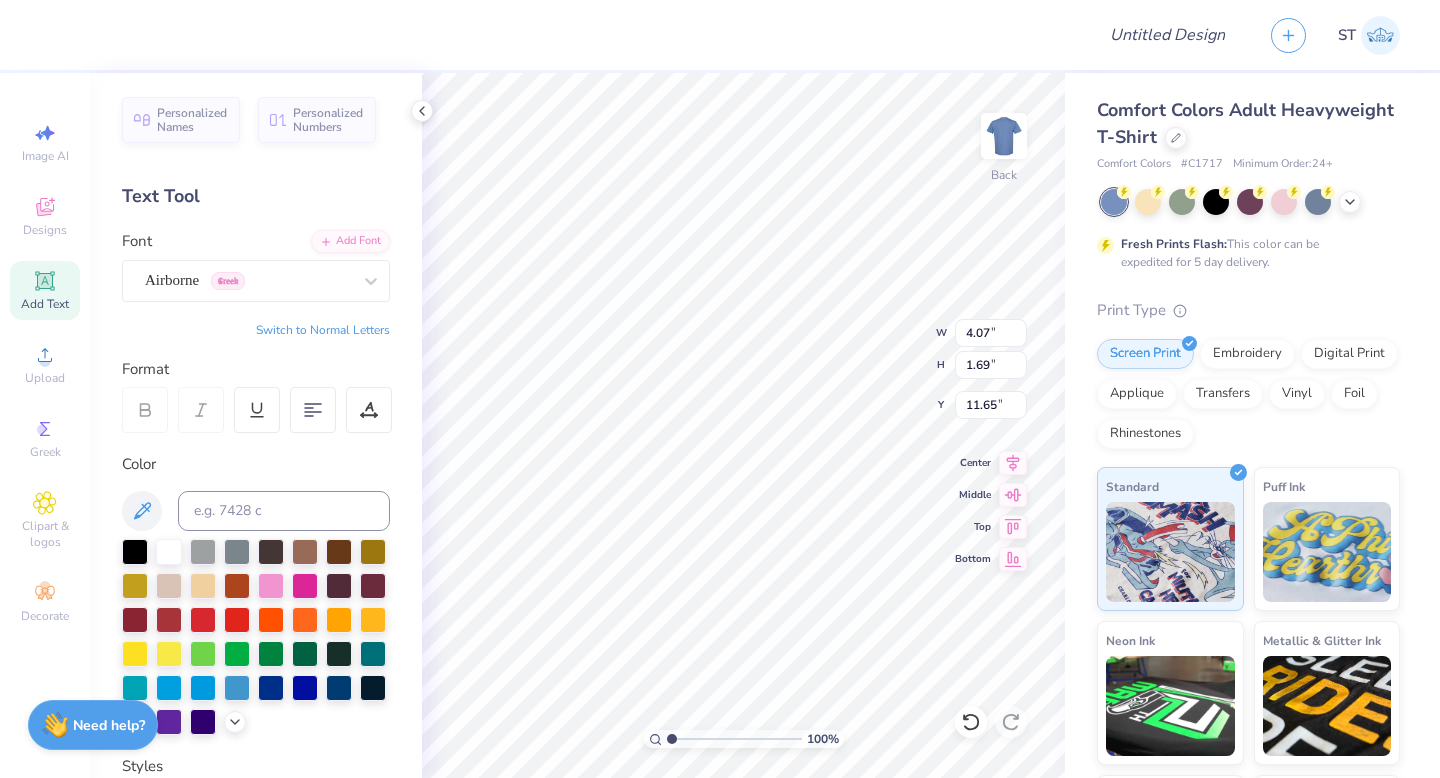 type on "Κ" 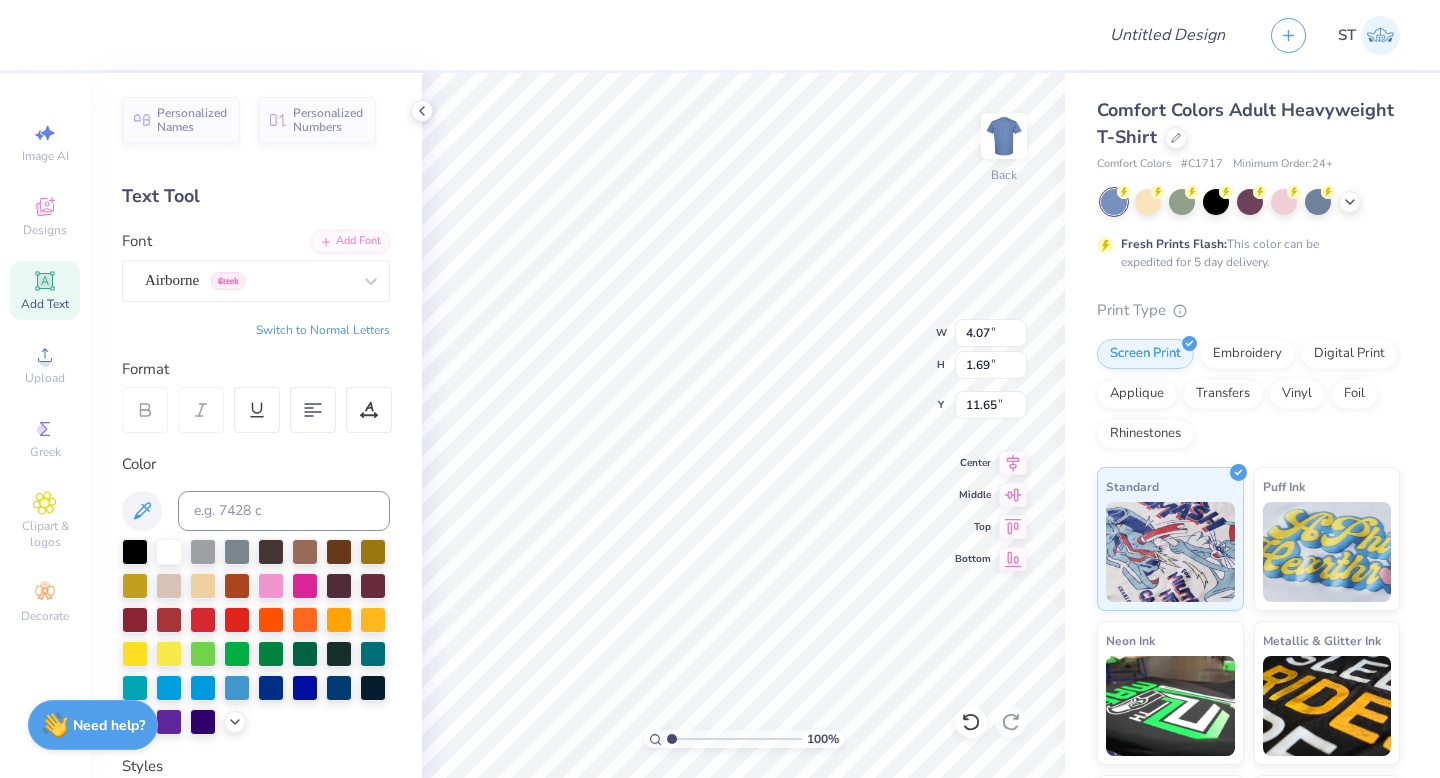 type on "Χ" 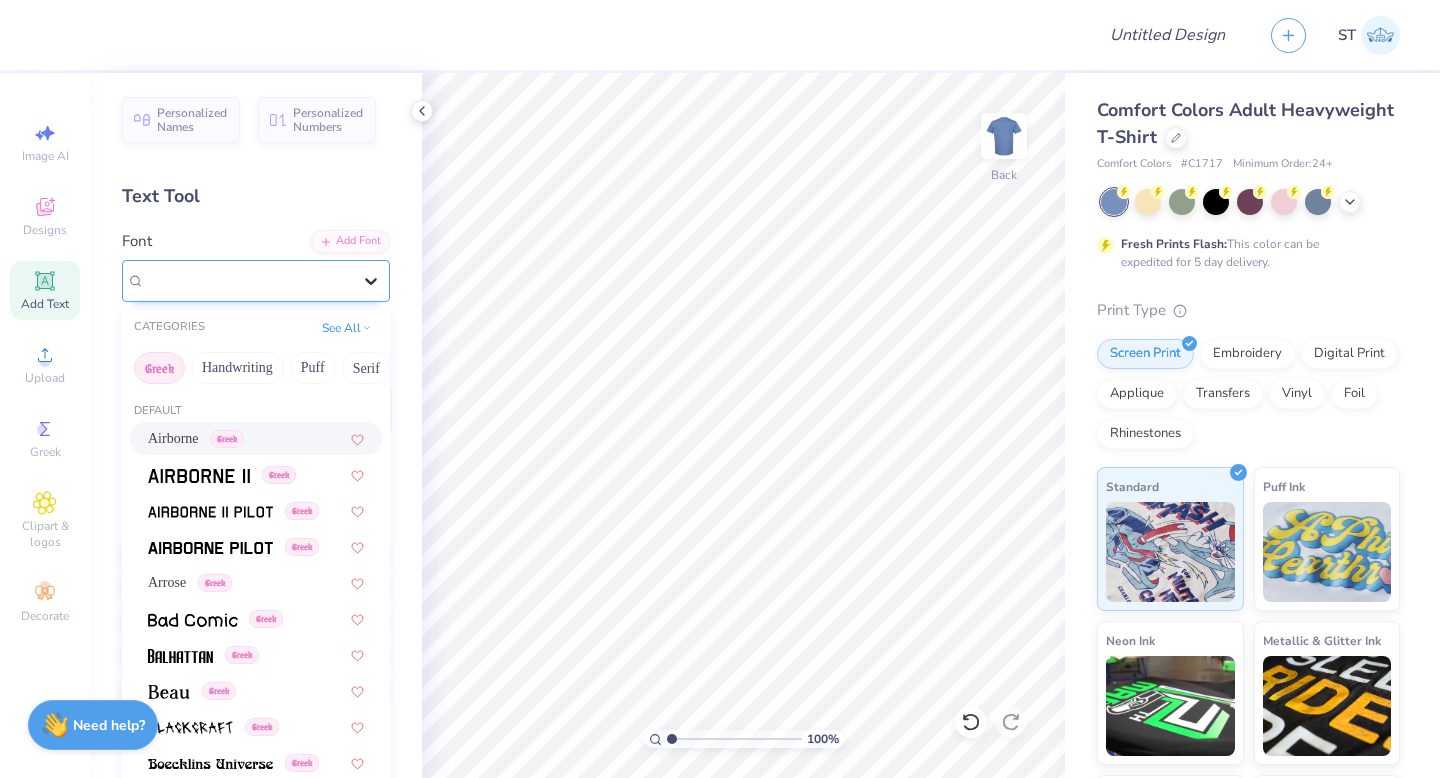 click 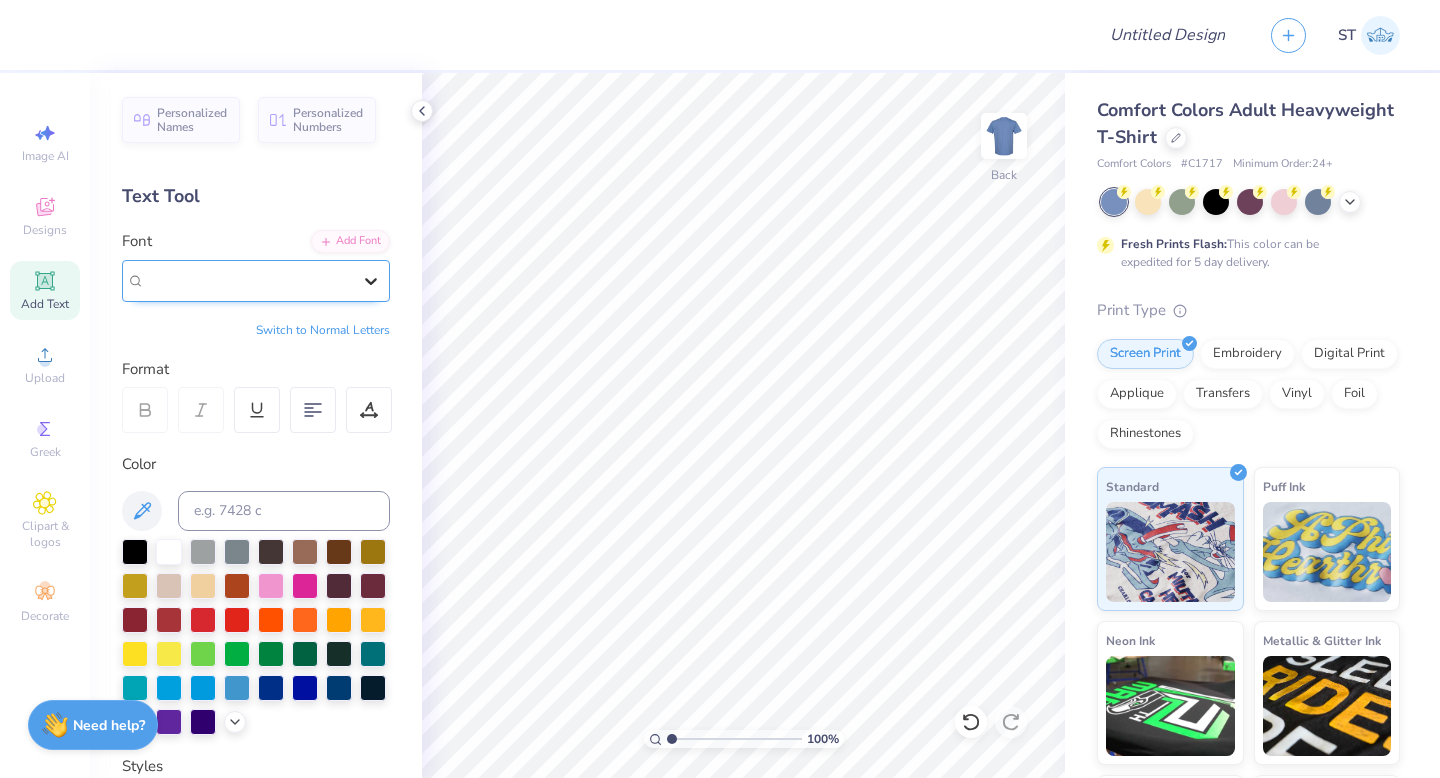 click 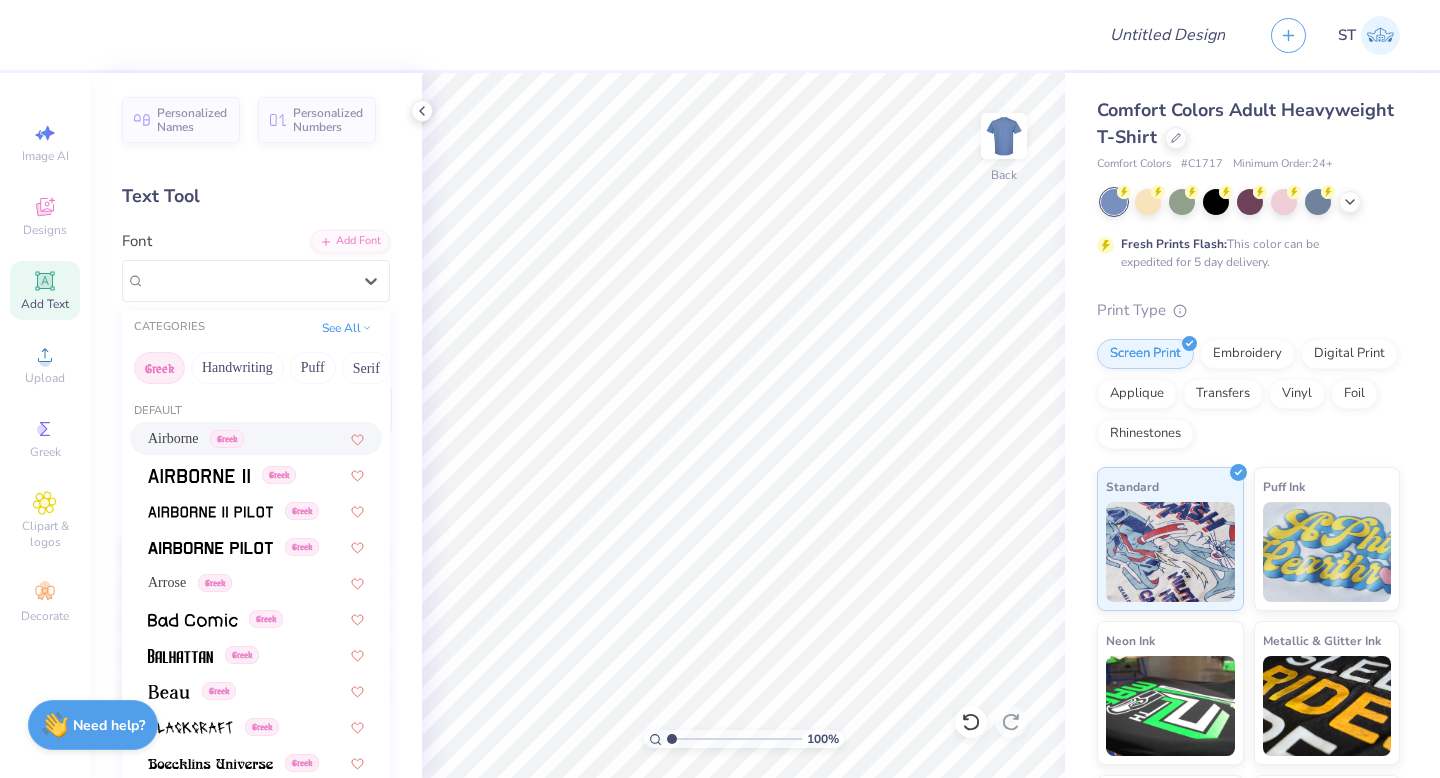 click on "Greek" at bounding box center [159, 368] 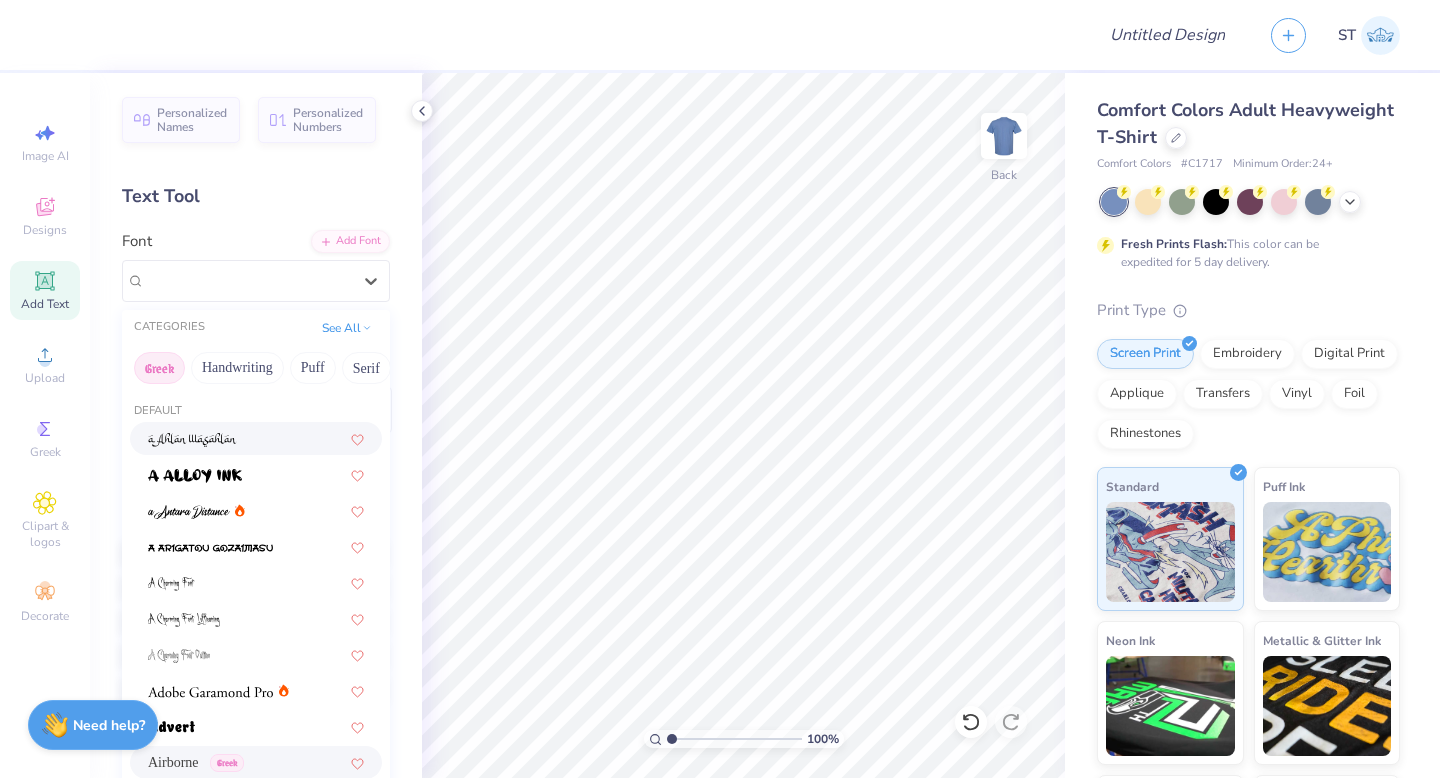 click on "Greek" at bounding box center [159, 368] 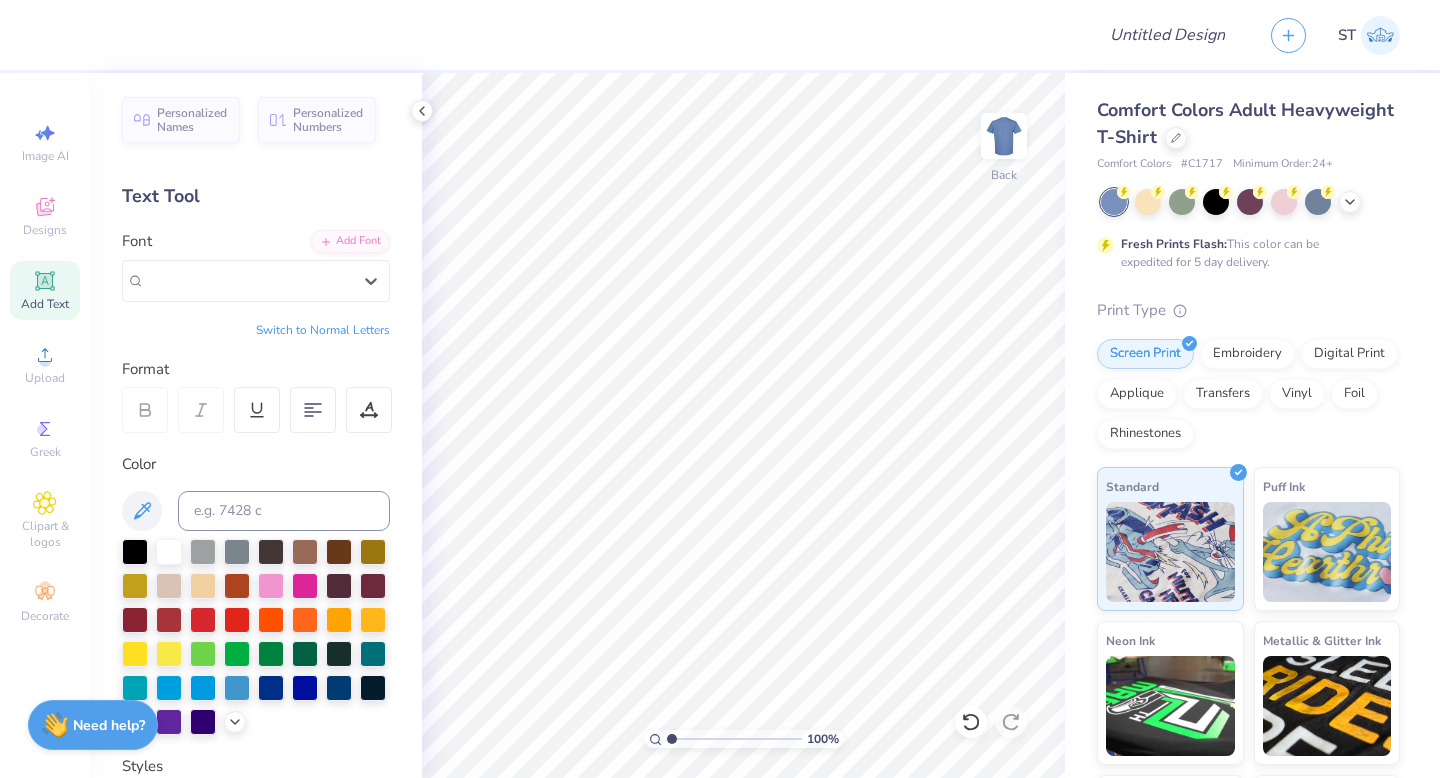 click on "Switch to Normal Letters" at bounding box center [323, 330] 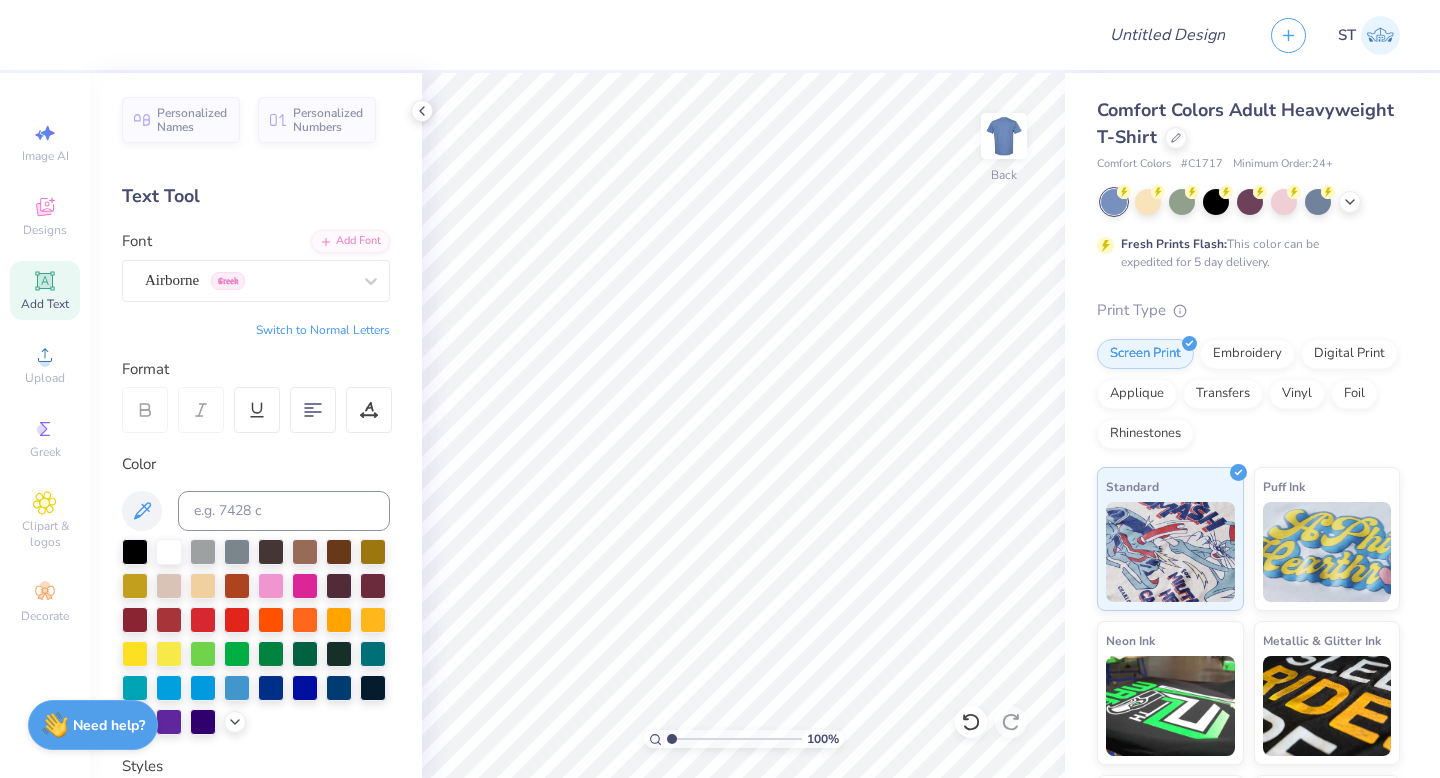click on "Switch to Normal Letters" at bounding box center [323, 330] 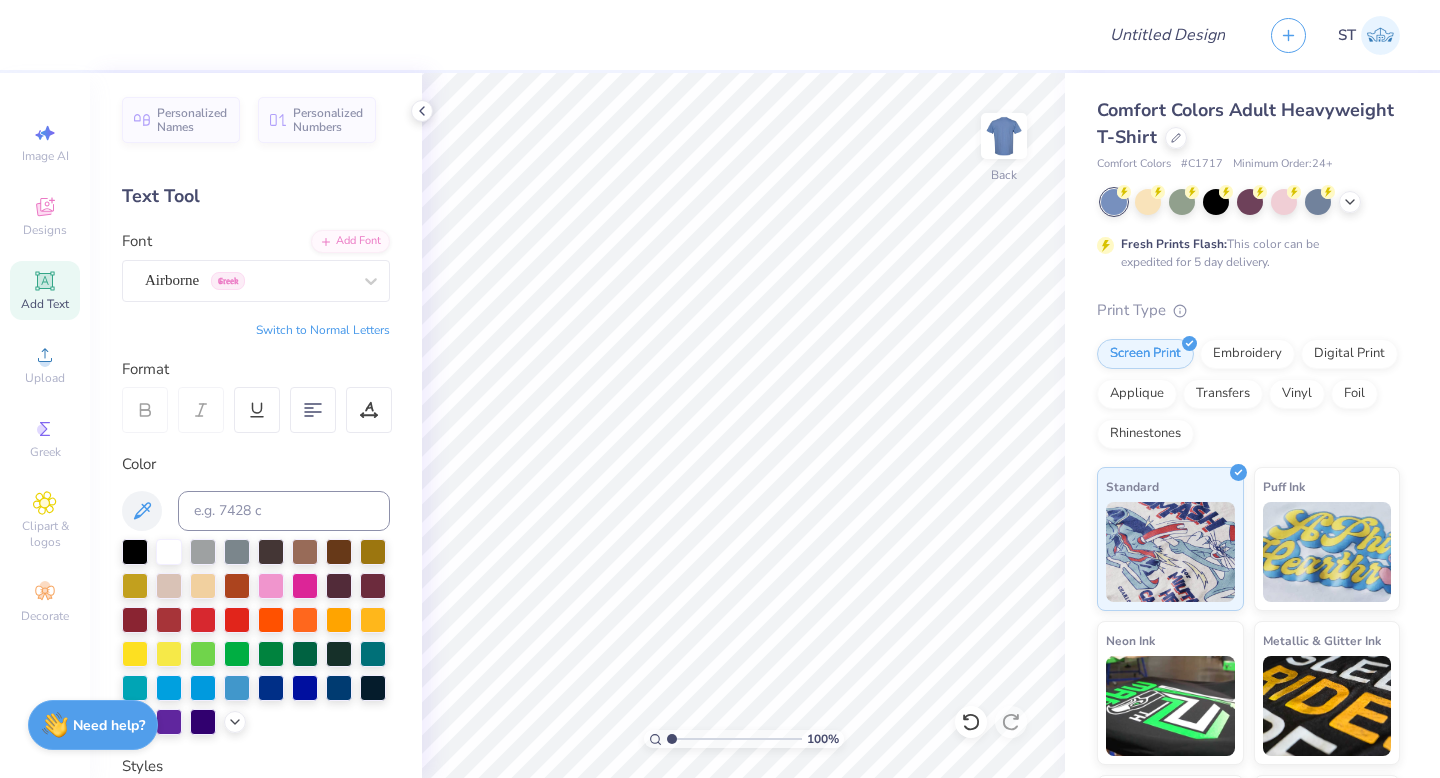 click on "Add Text" at bounding box center (45, 304) 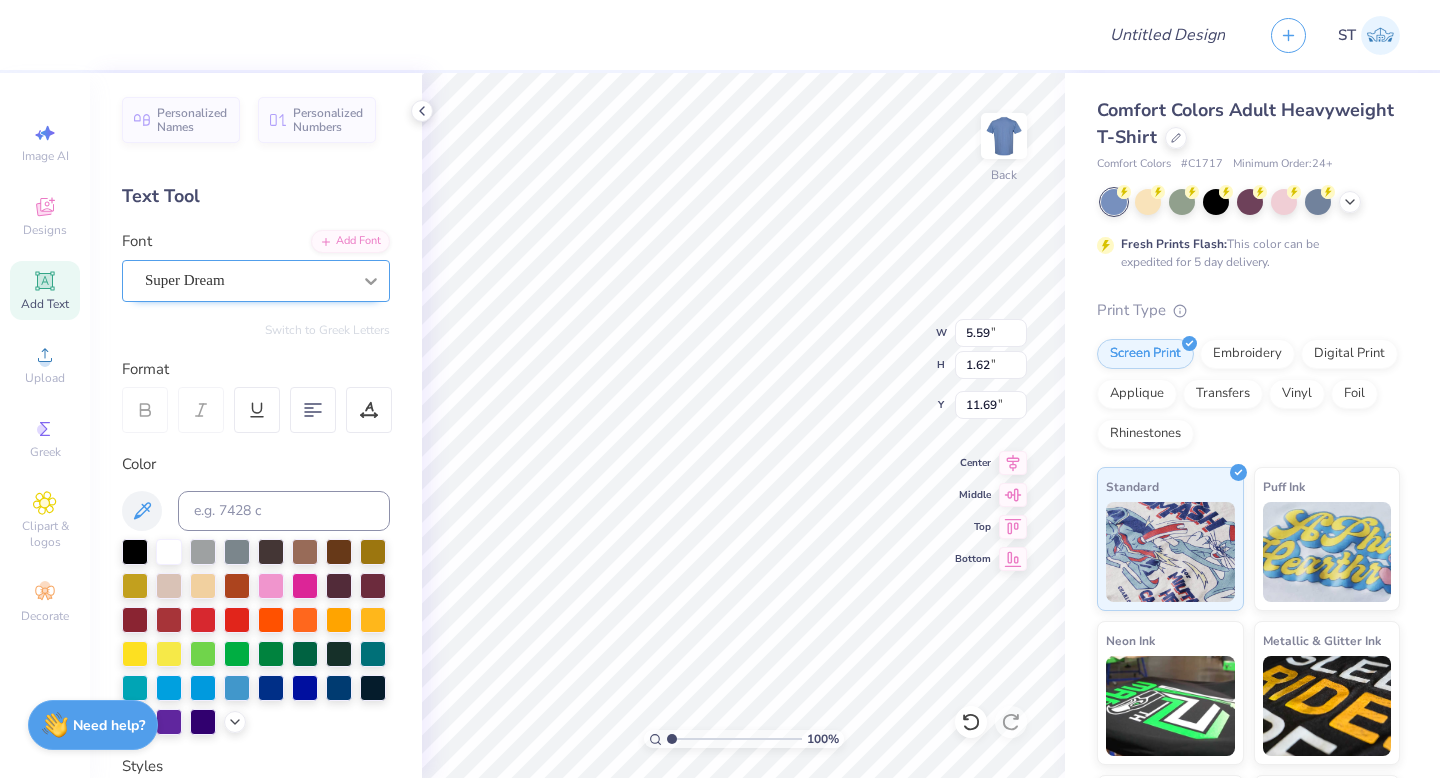 click 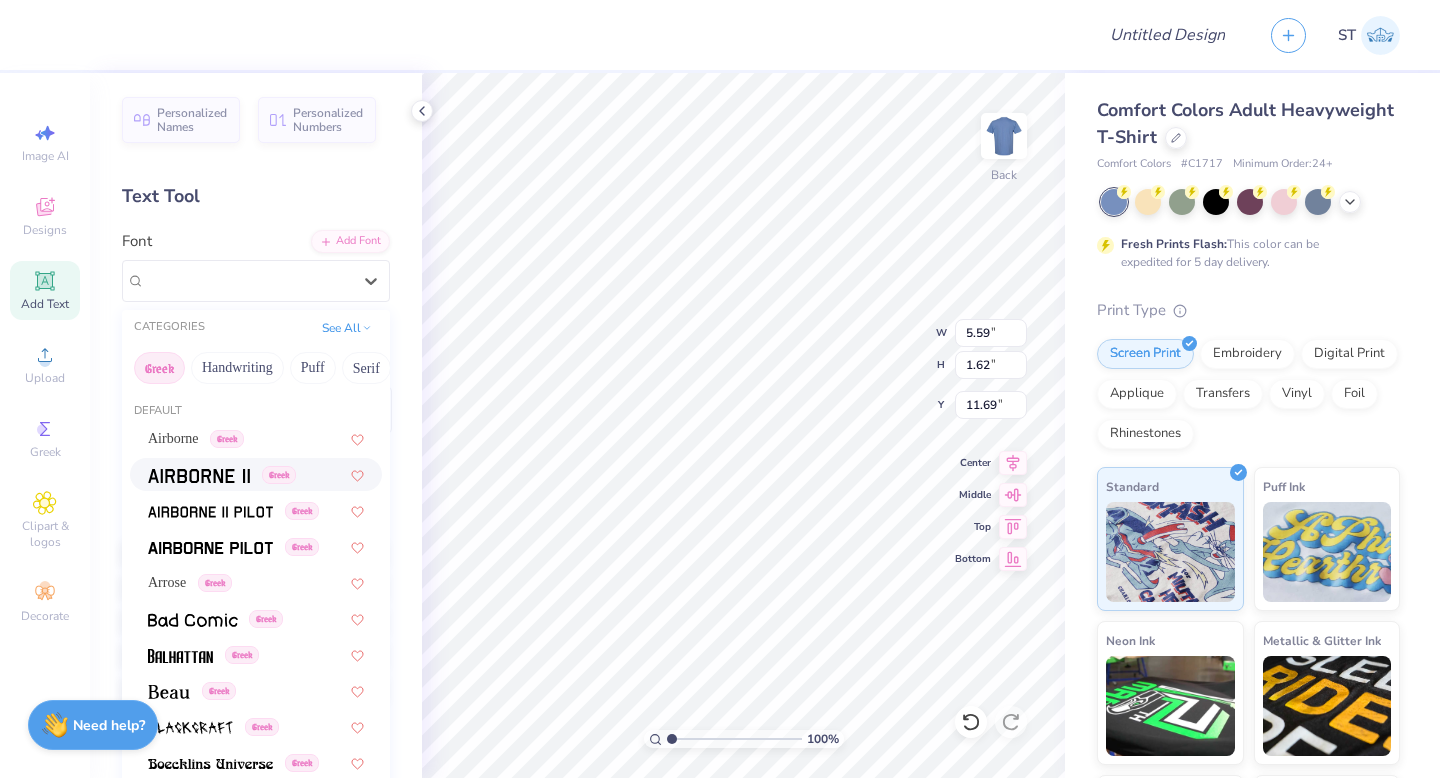 click at bounding box center [199, 476] 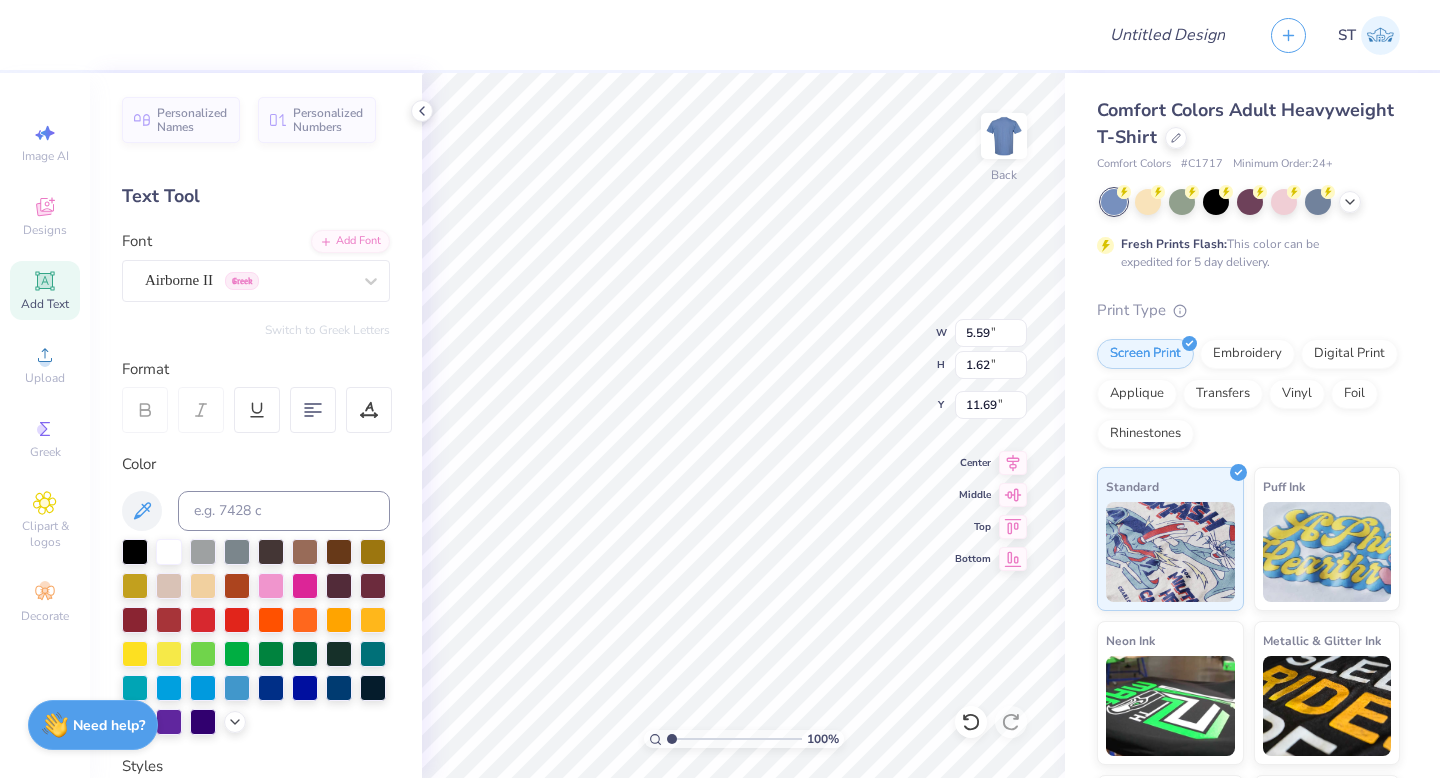 type on "KAT" 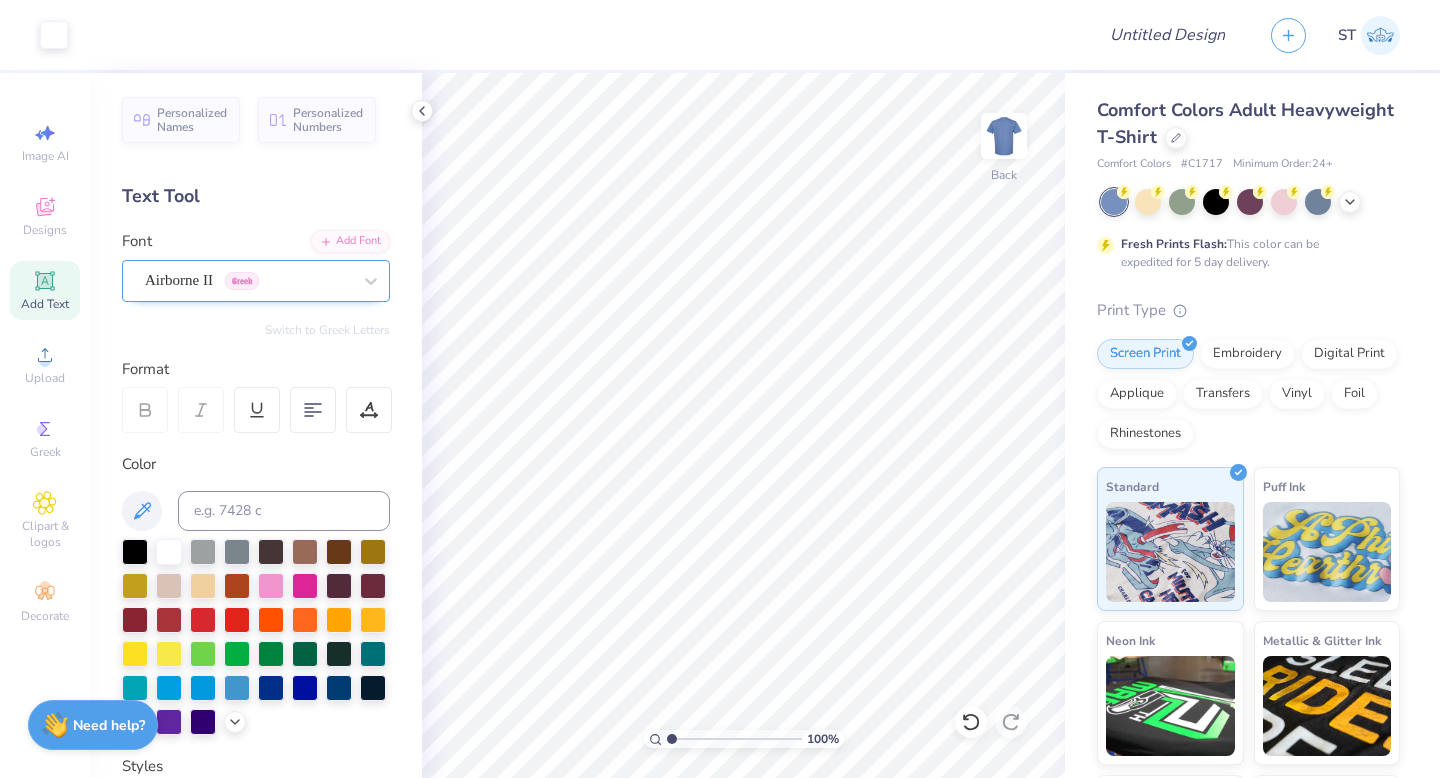click on "Airborne II Greek" at bounding box center [248, 280] 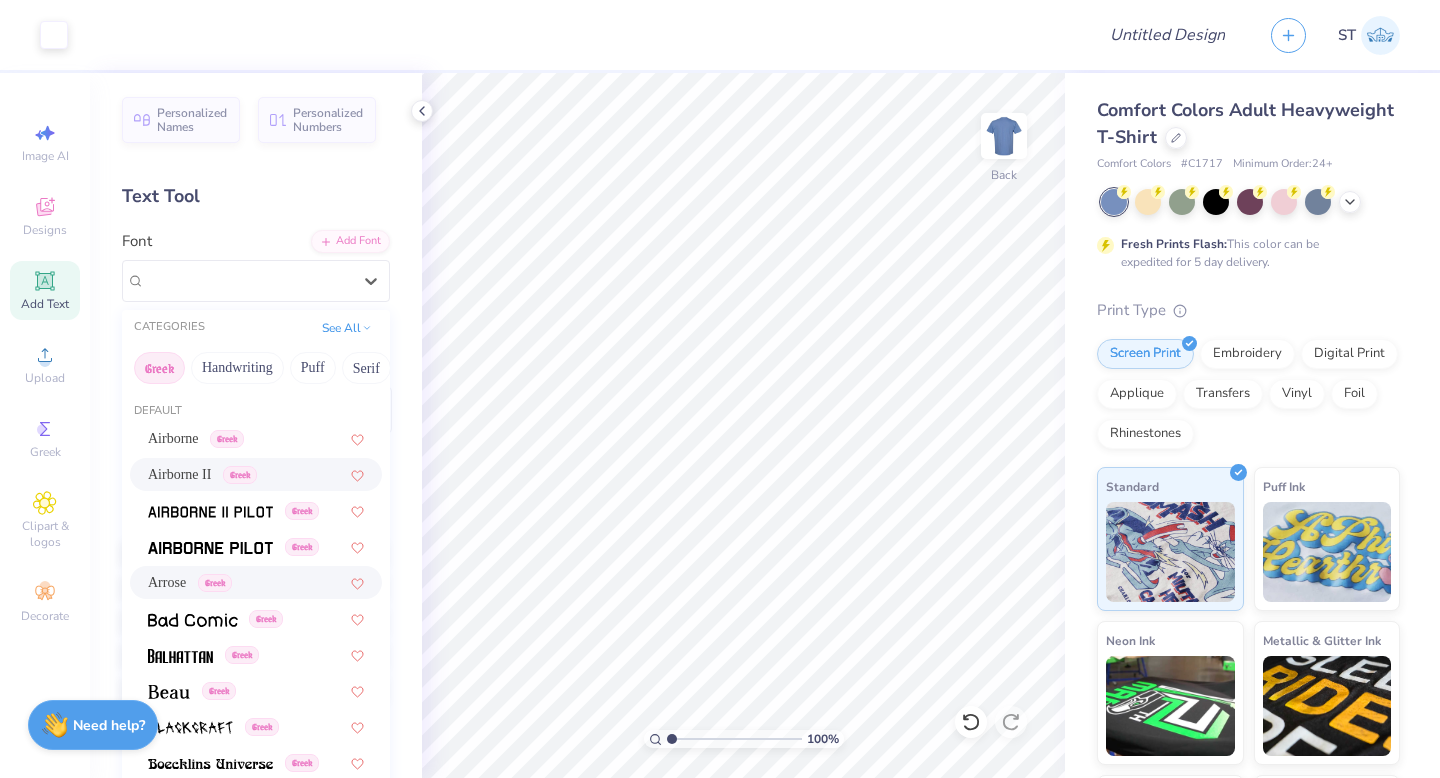 click on "Arrose Greek" at bounding box center [256, 582] 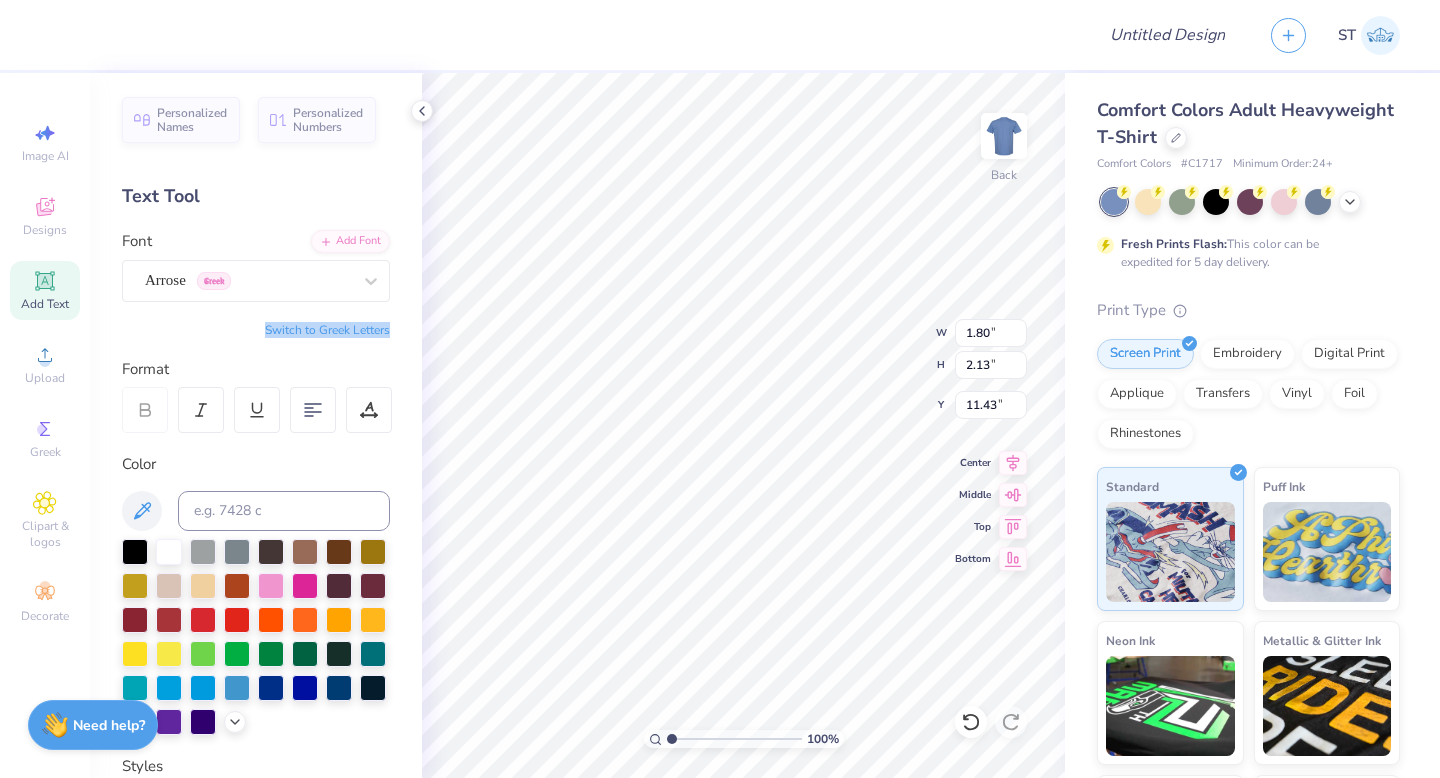 drag, startPoint x: 393, startPoint y: 333, endPoint x: 264, endPoint y: 333, distance: 129 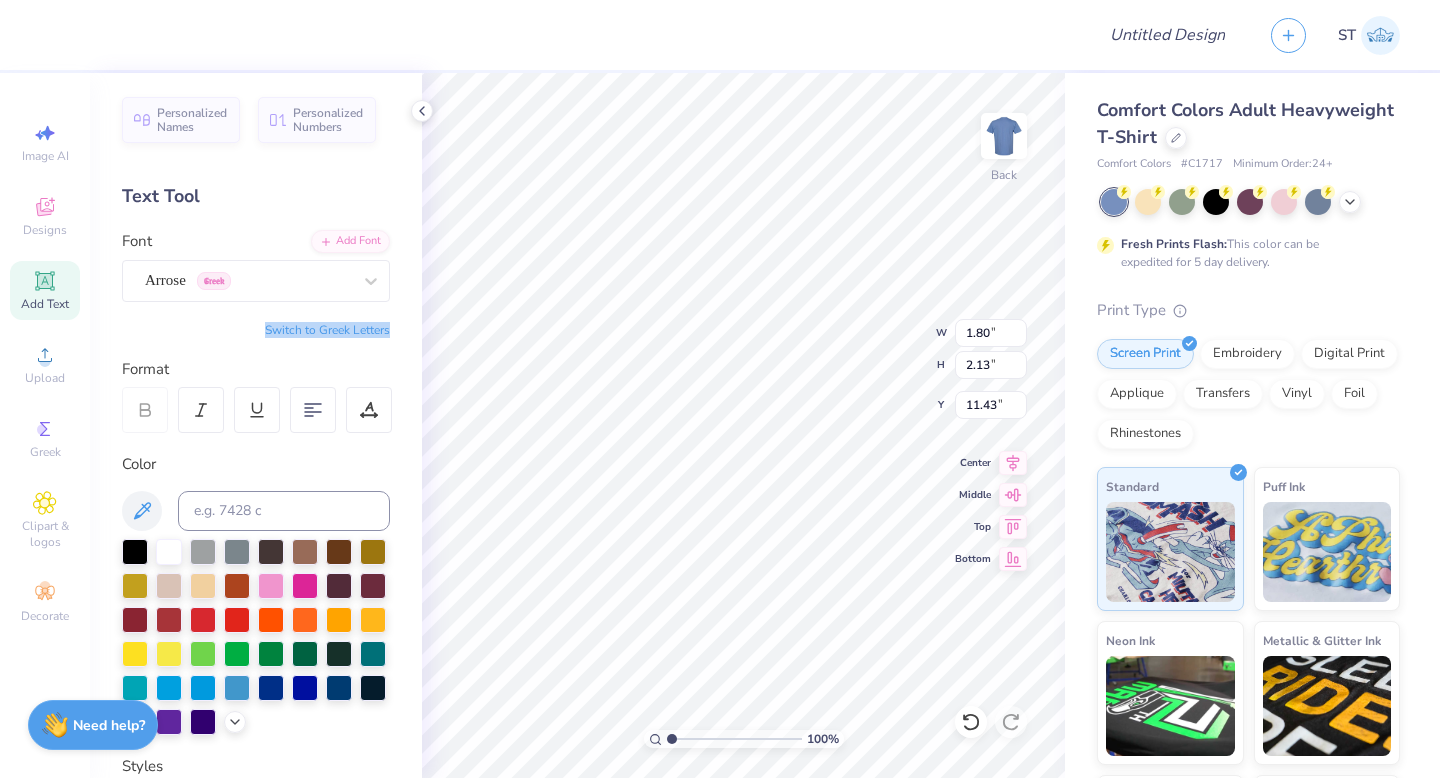 click on "[FIRST] [LAST] [FIRST] [LAST] Text Tool Add Font Font Arrose Greek Switch to Greek Letters Format Color Styles Text Shape" at bounding box center (256, 425) 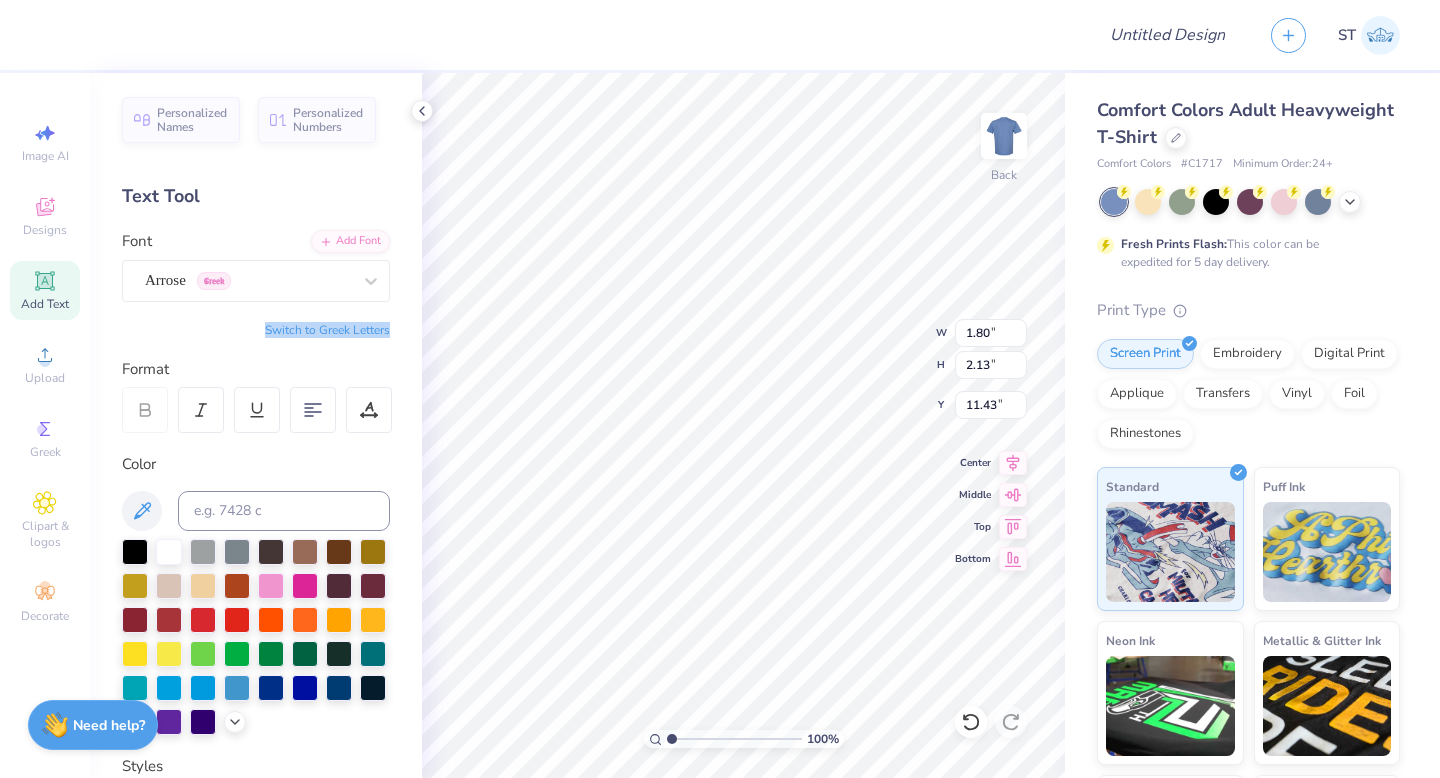 drag, startPoint x: 393, startPoint y: 332, endPoint x: 228, endPoint y: 330, distance: 165.01212 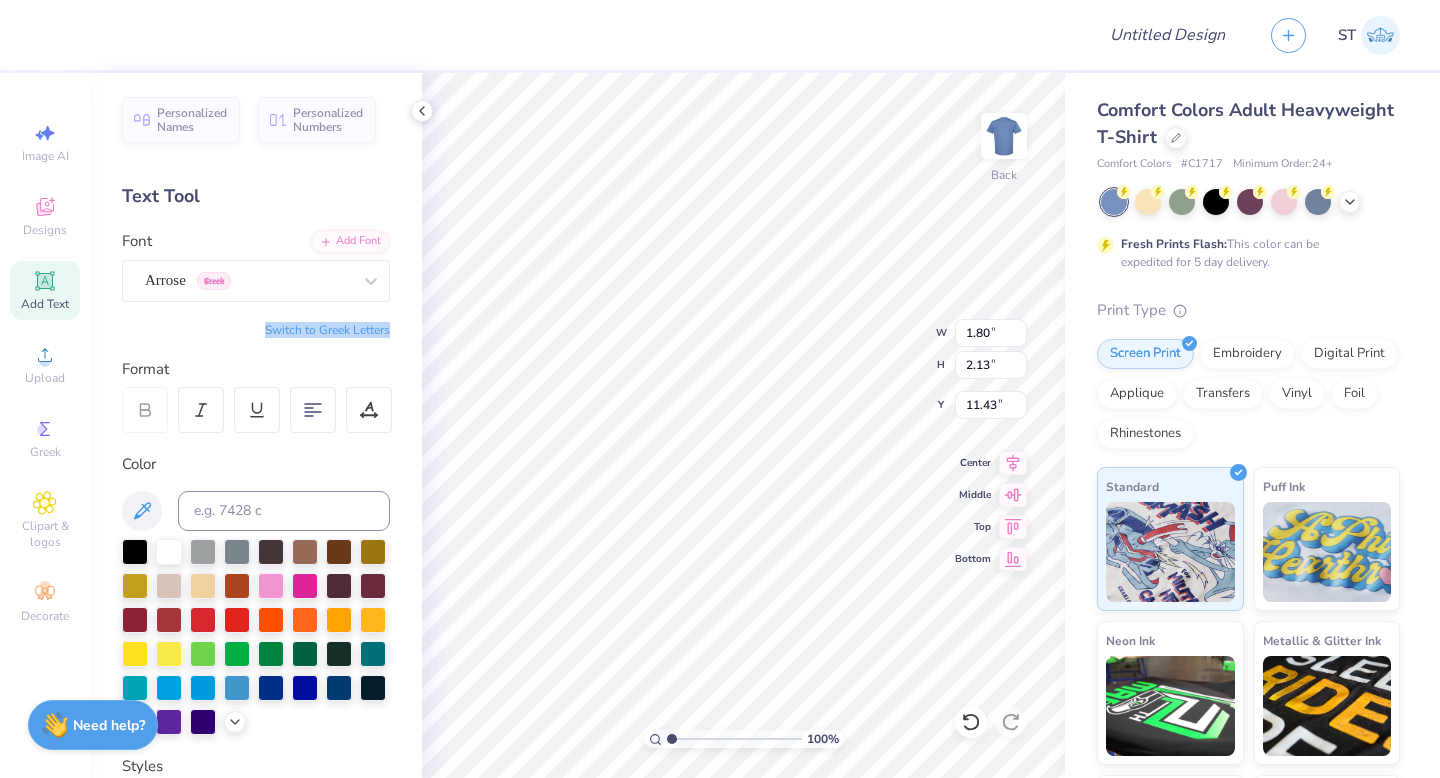 type on "8.50" 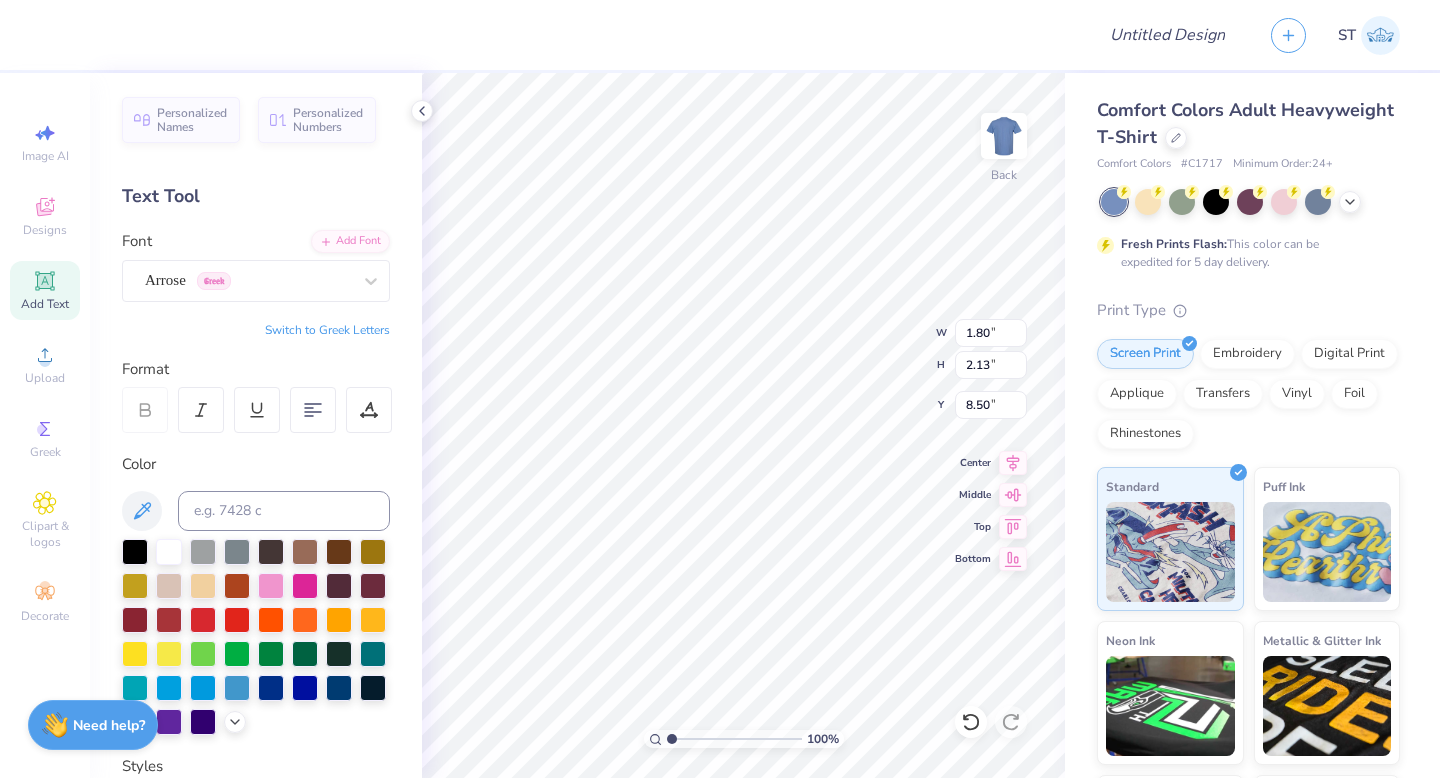 type on "C" 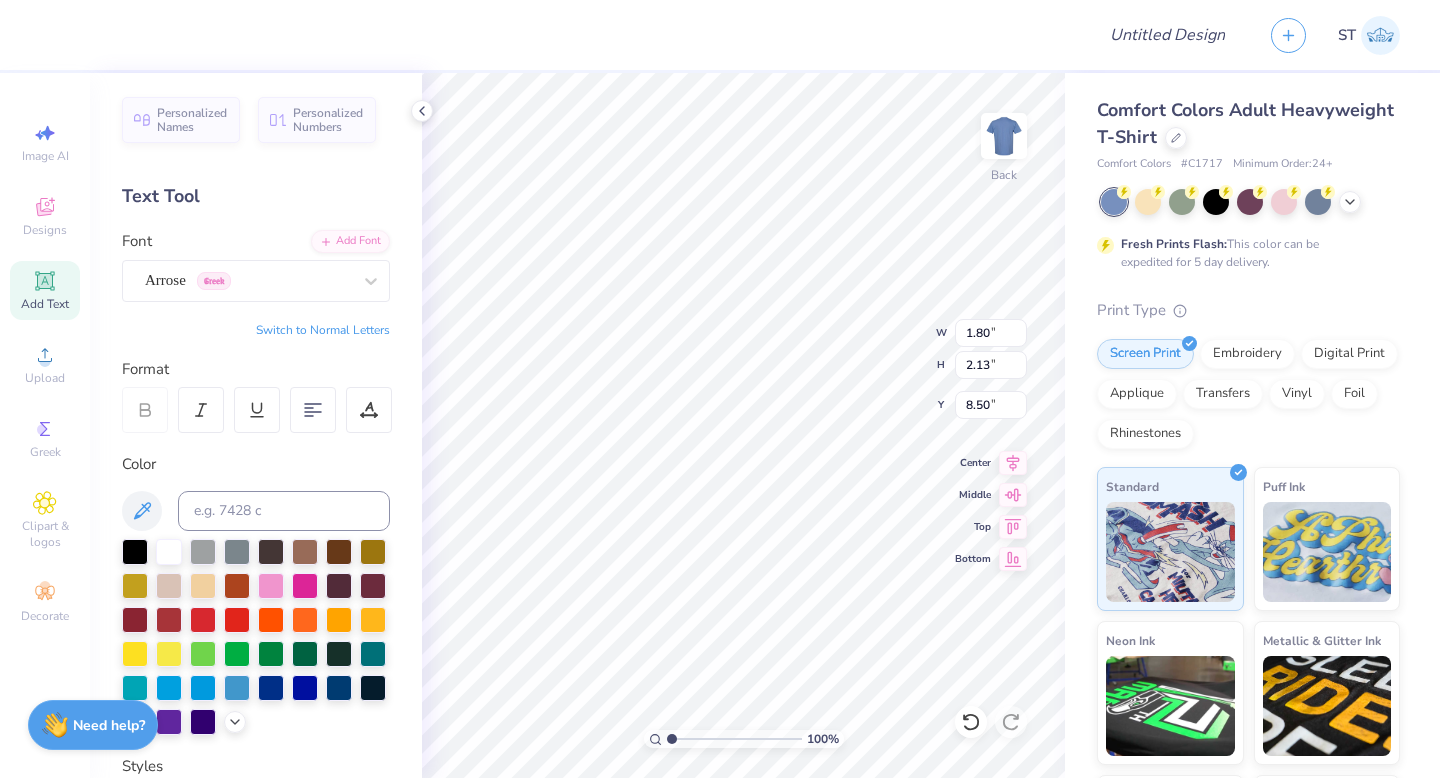 type on "Χ" 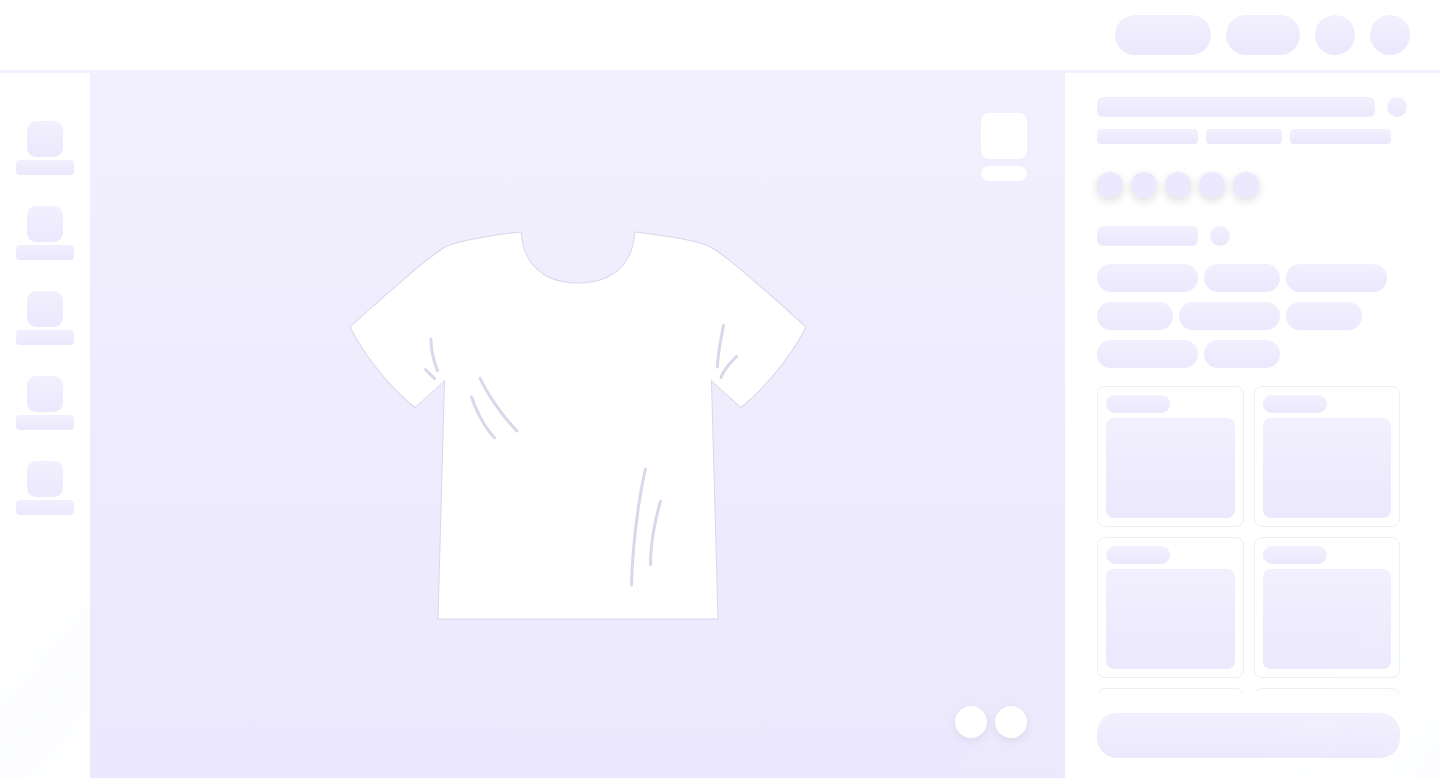 scroll, scrollTop: 0, scrollLeft: 0, axis: both 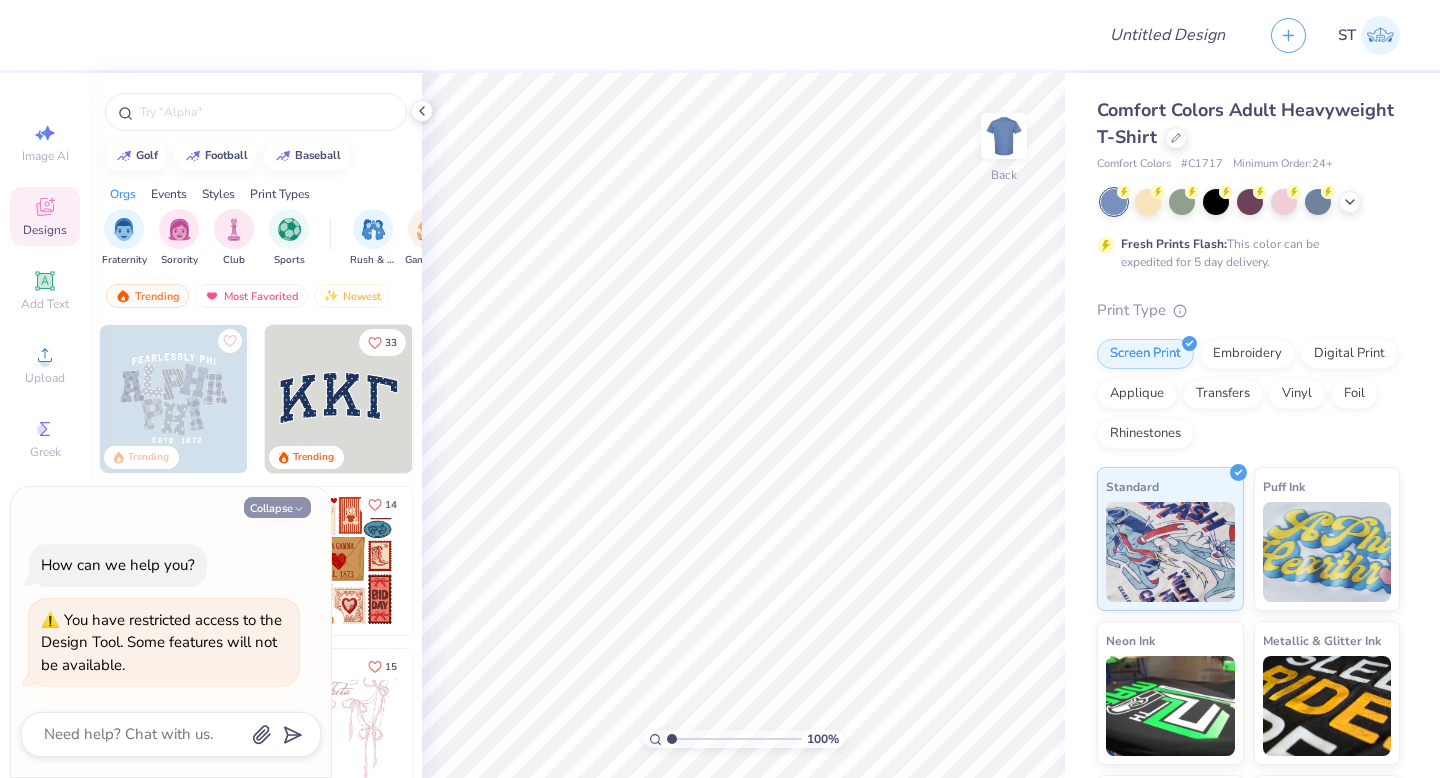 click 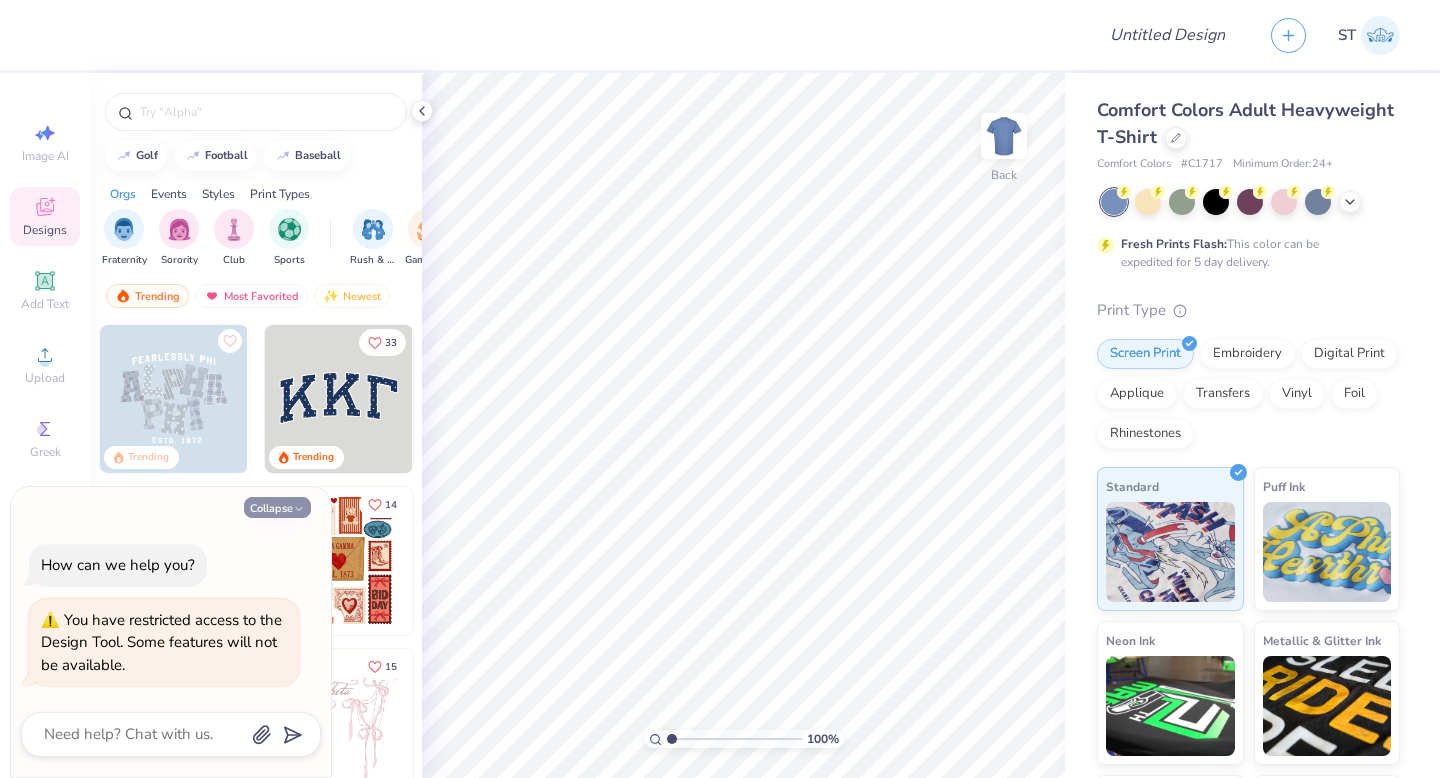 type on "x" 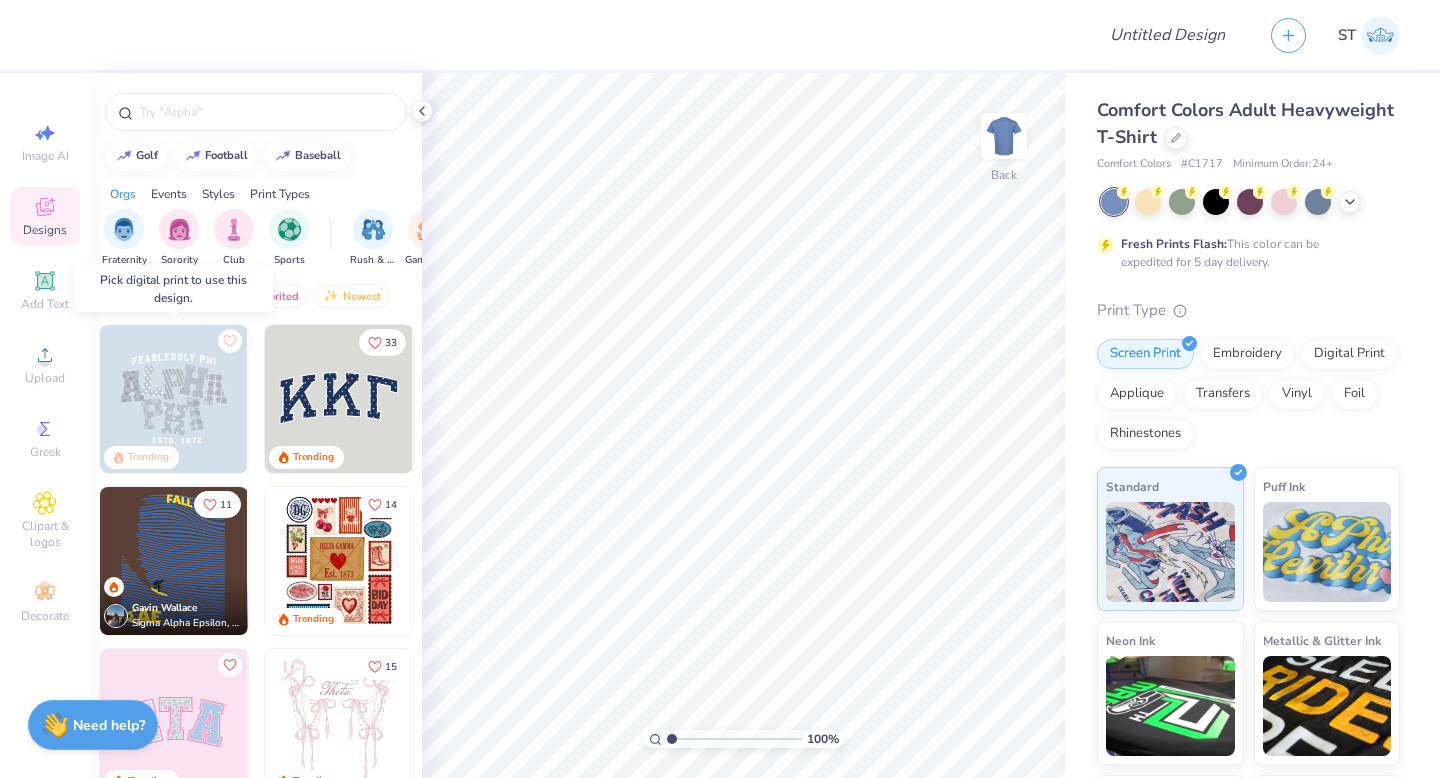 click at bounding box center (174, 399) 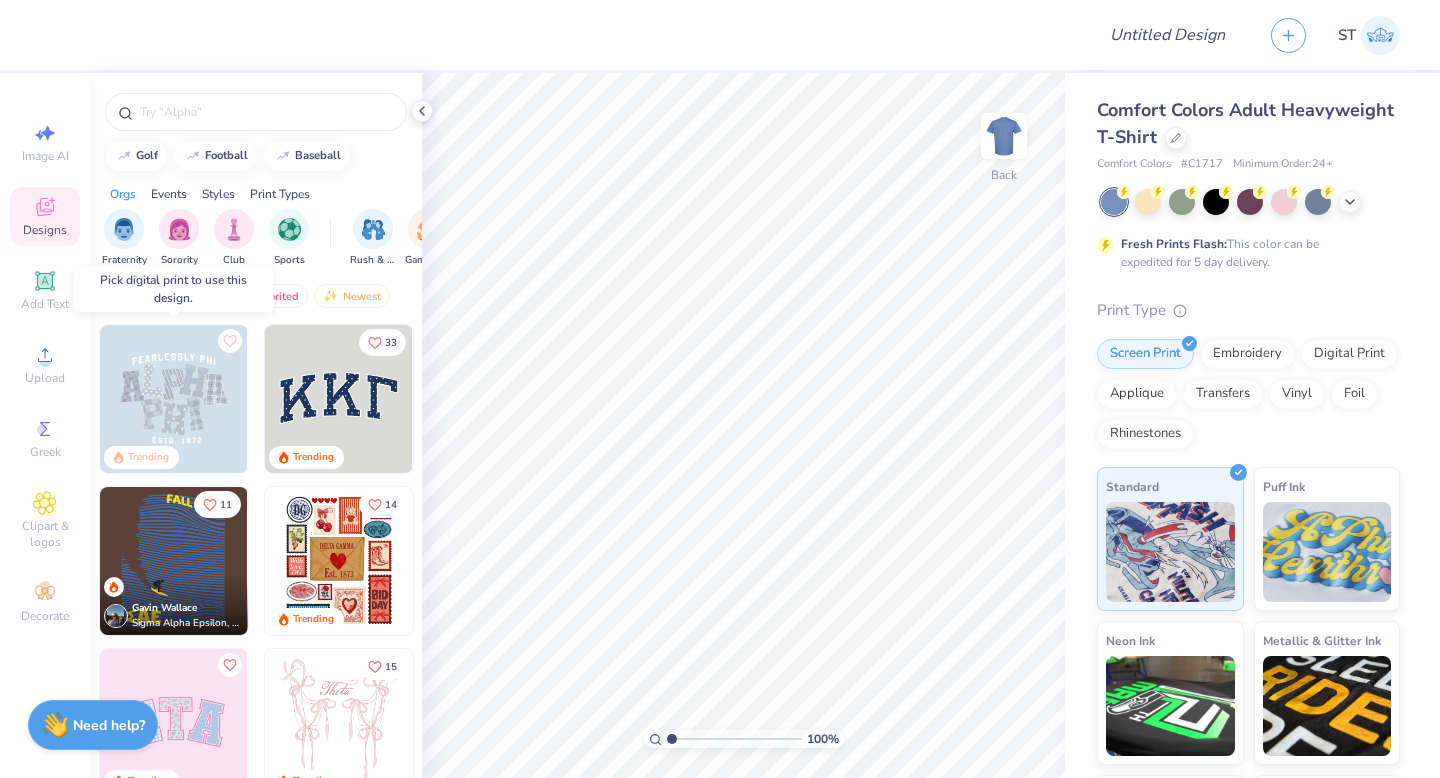 click at bounding box center [174, 399] 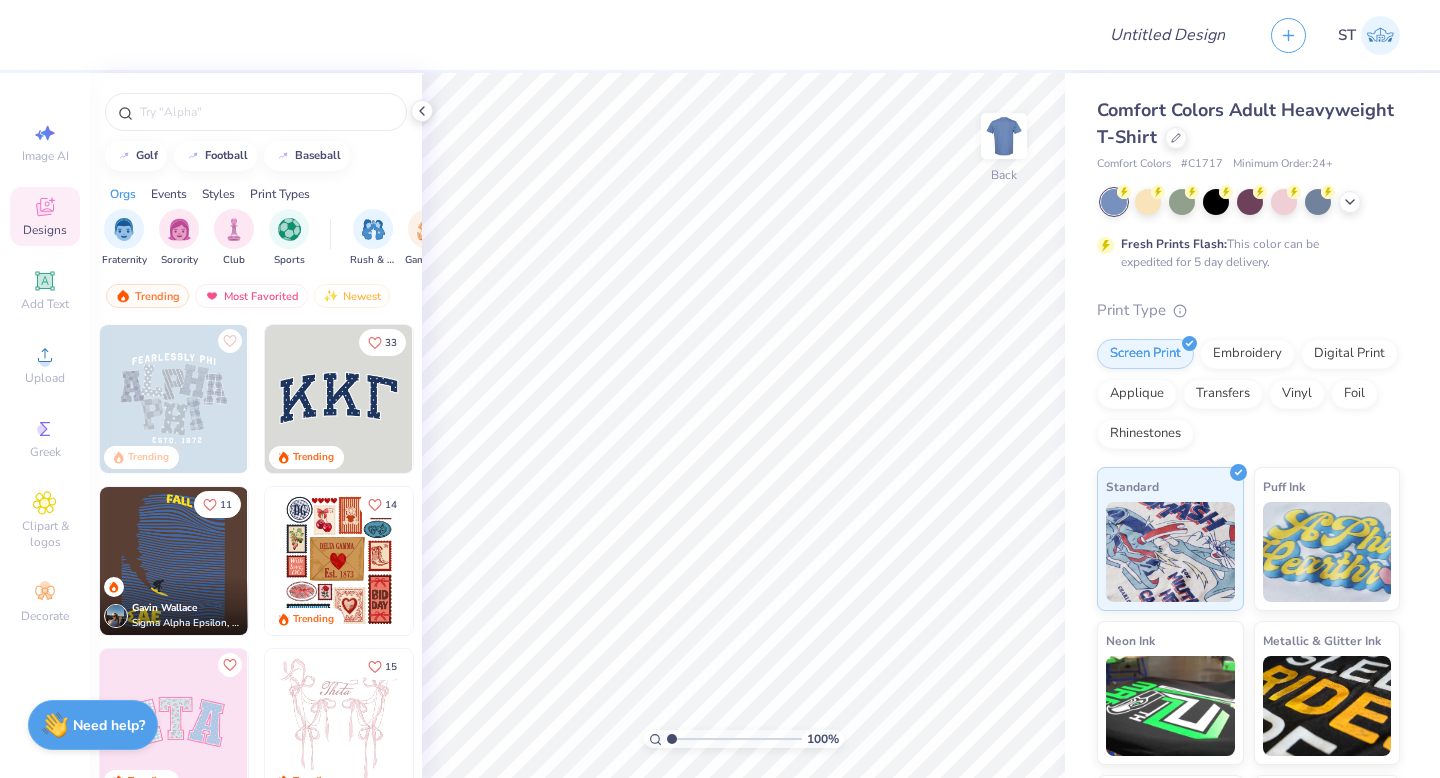 click at bounding box center (174, 561) 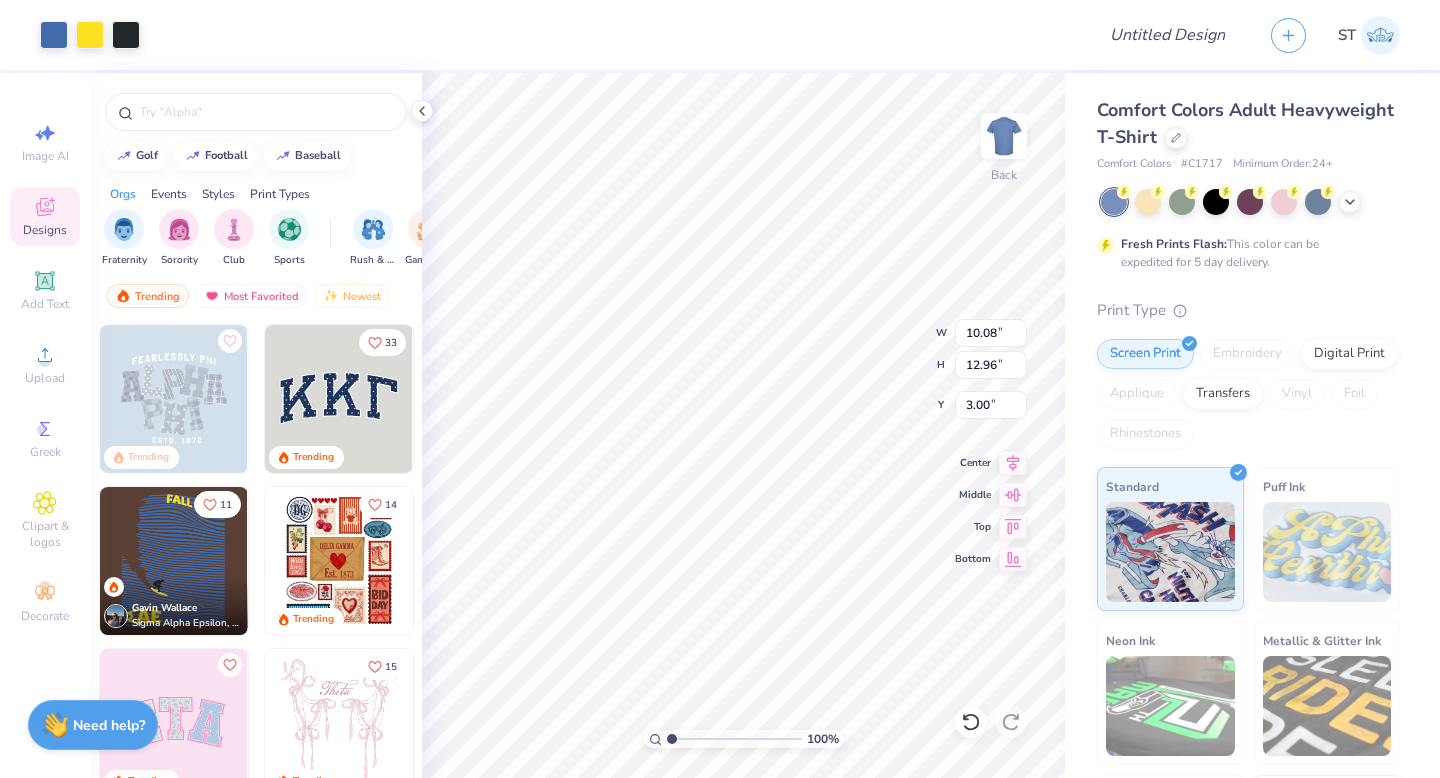 click at bounding box center [339, 399] 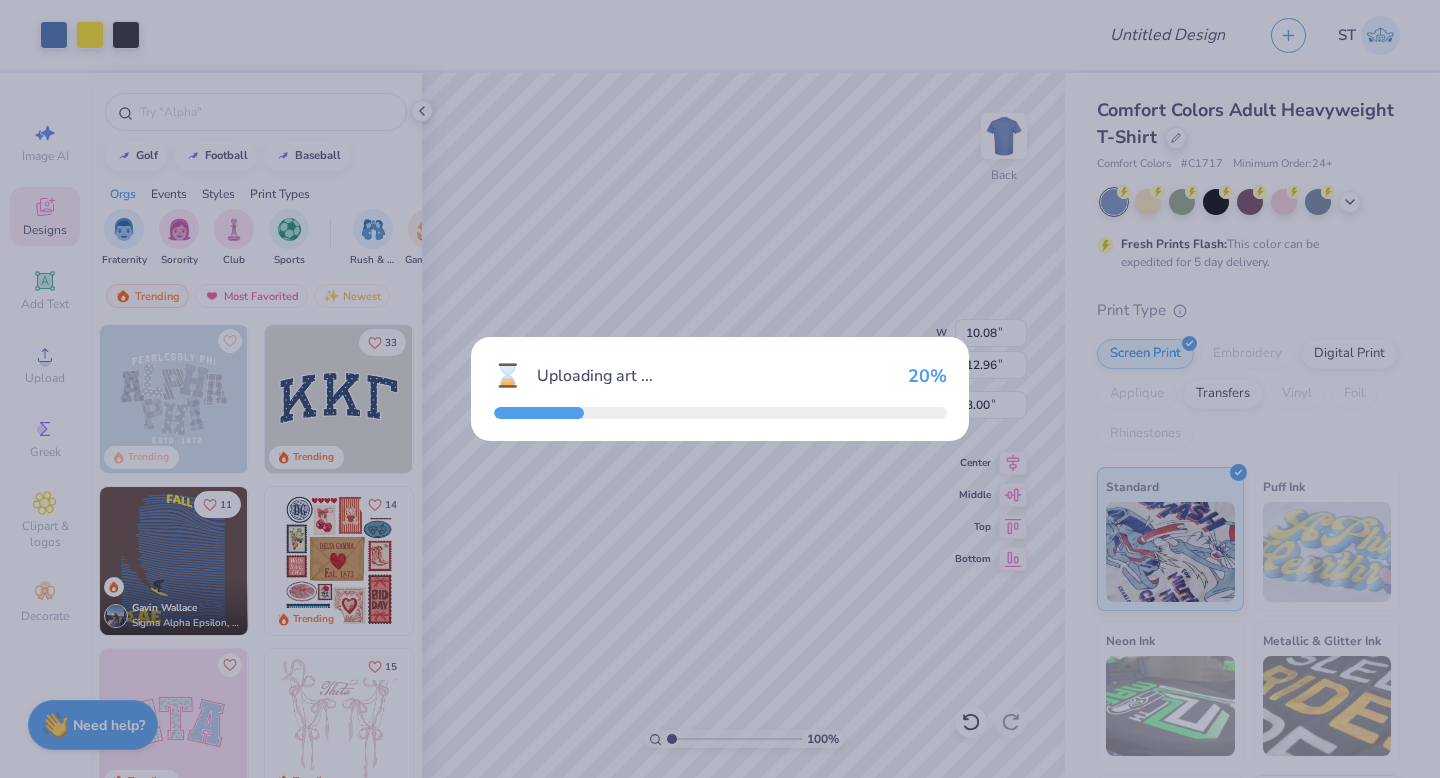 type on "10.44" 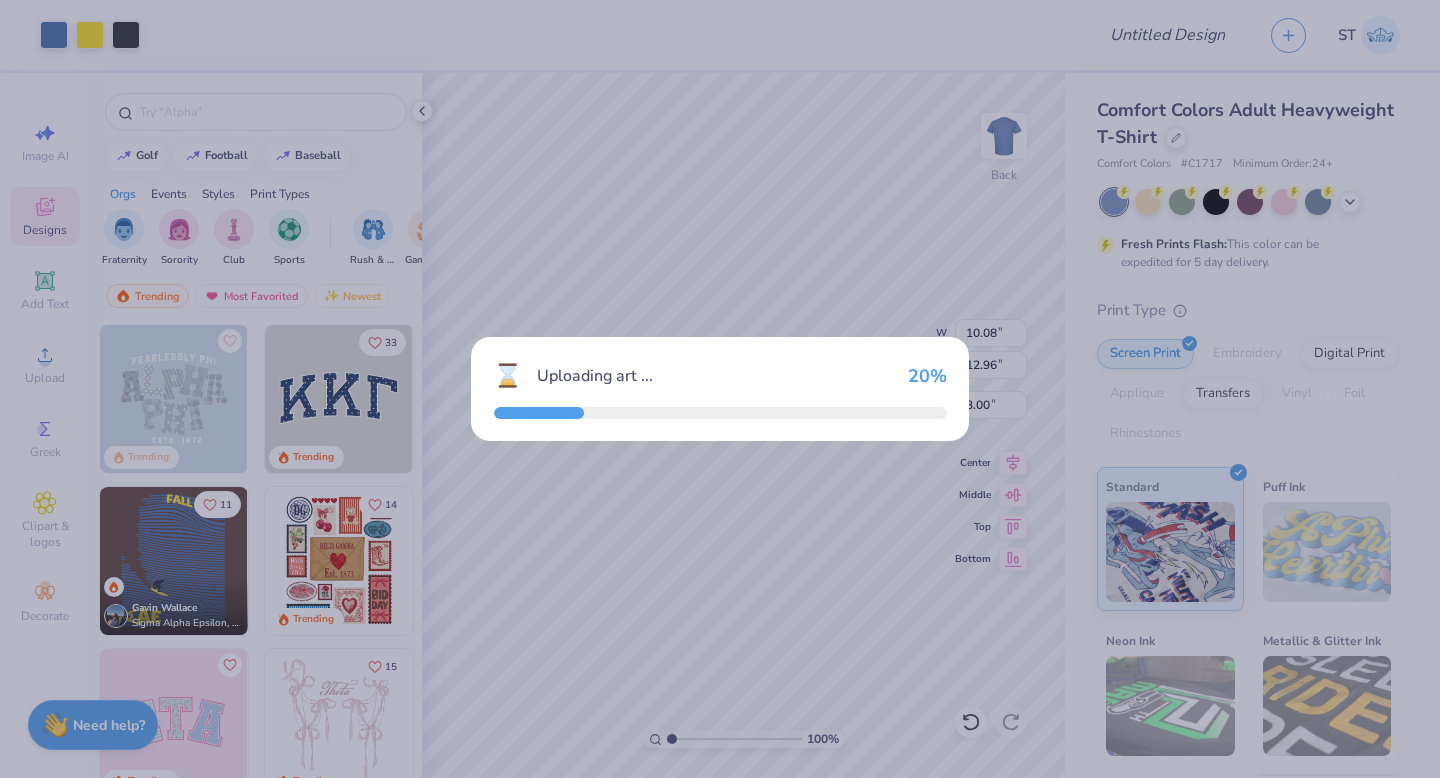 type on "4.58" 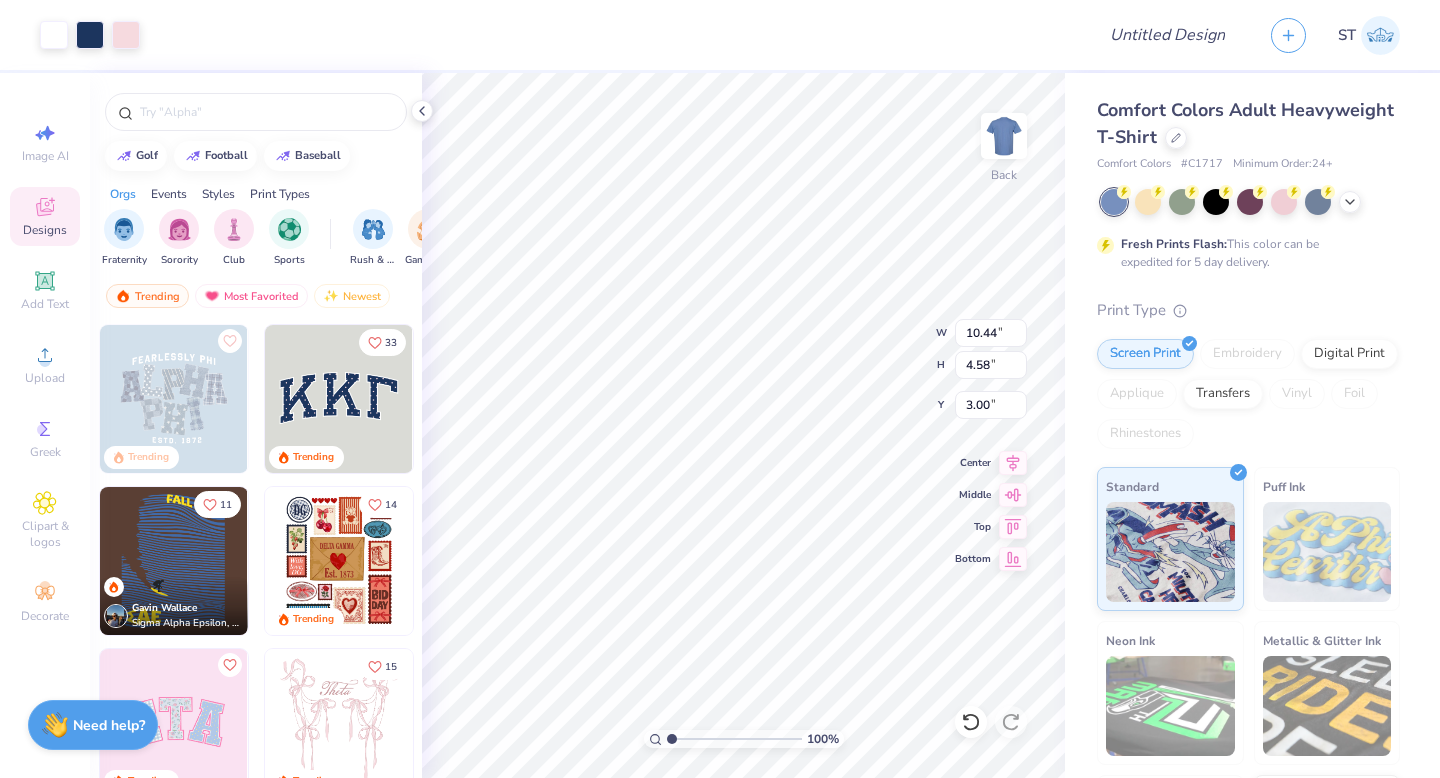 type on "10.08" 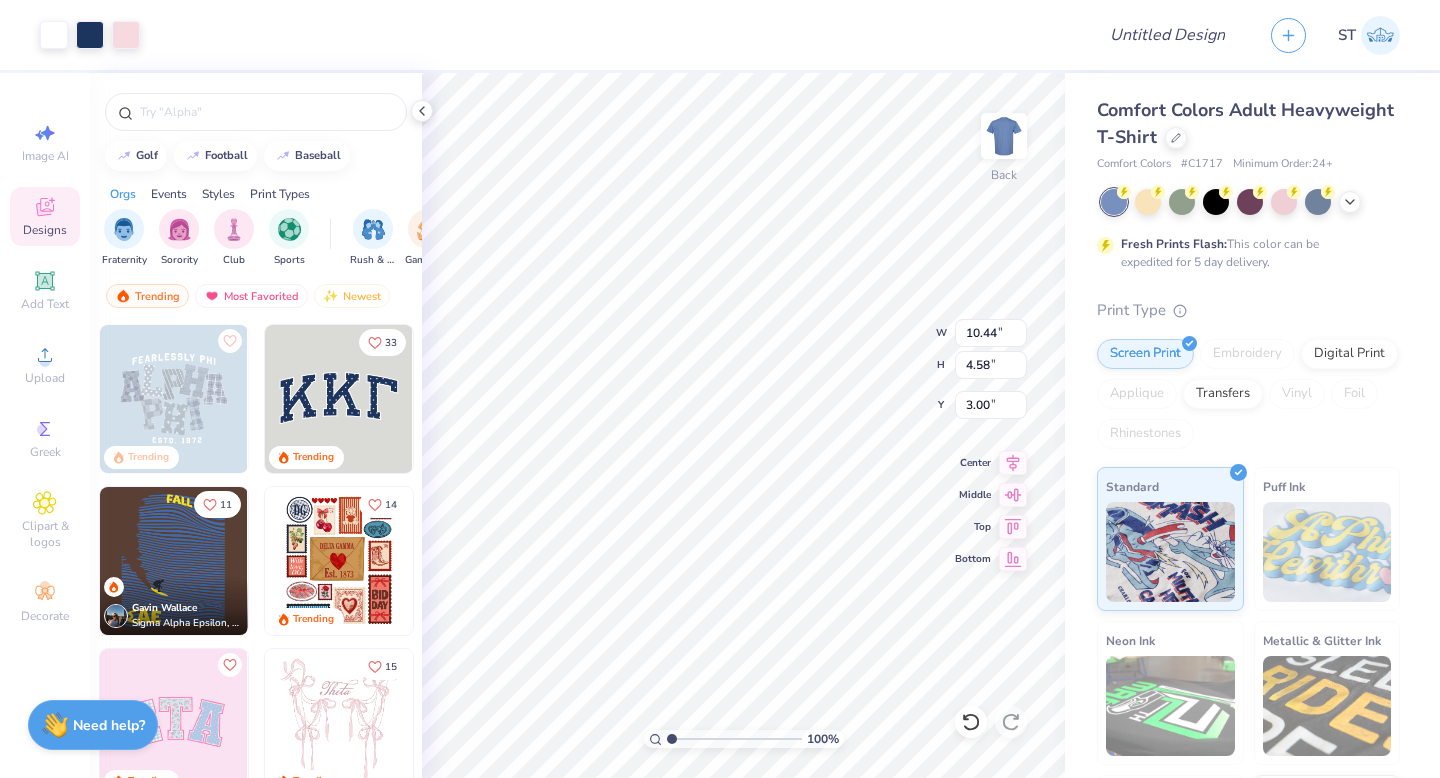 type on "12.96" 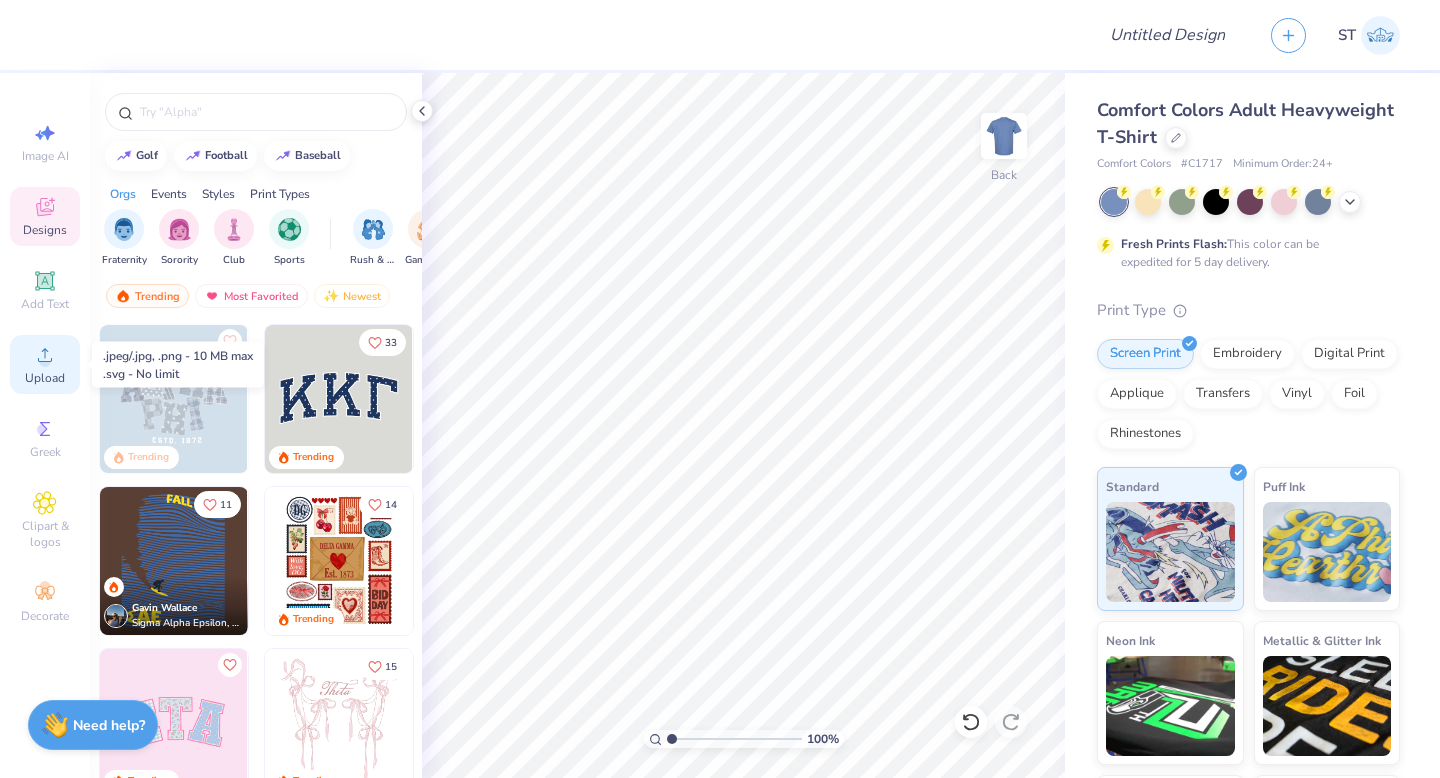 click 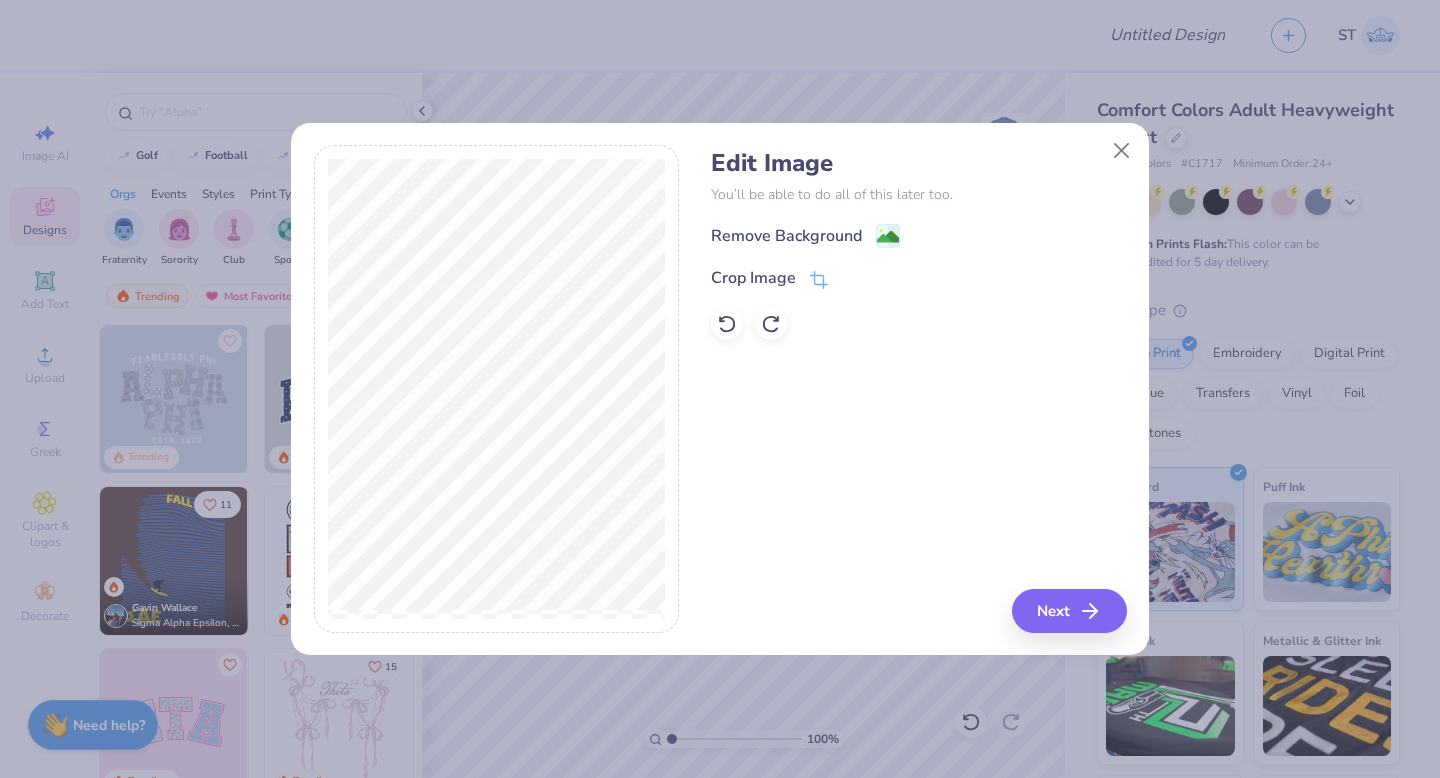 click on "Edit Image You’ll be able to do all of this later too. Remove Background Crop Image Next" at bounding box center (918, 389) 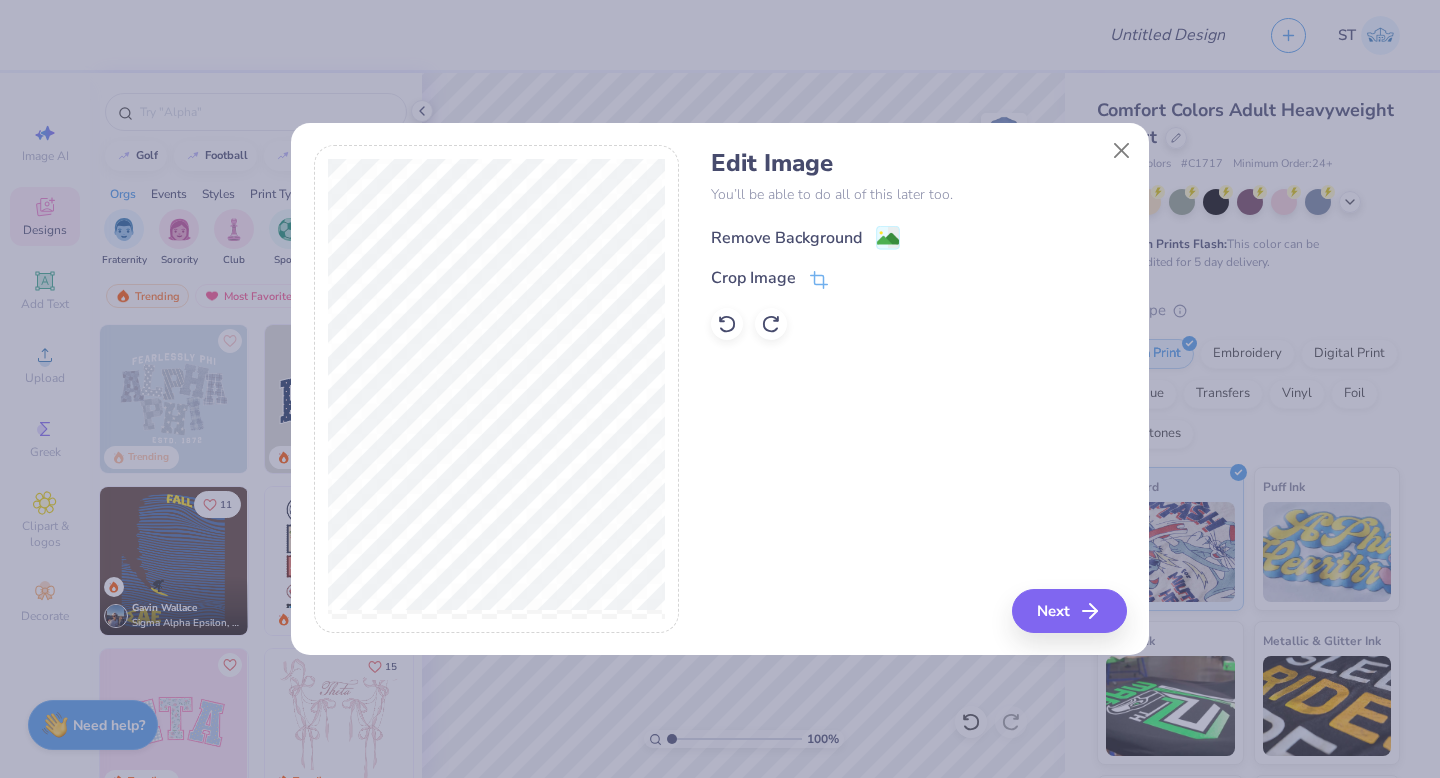 click on "Remove Background" at bounding box center (786, 238) 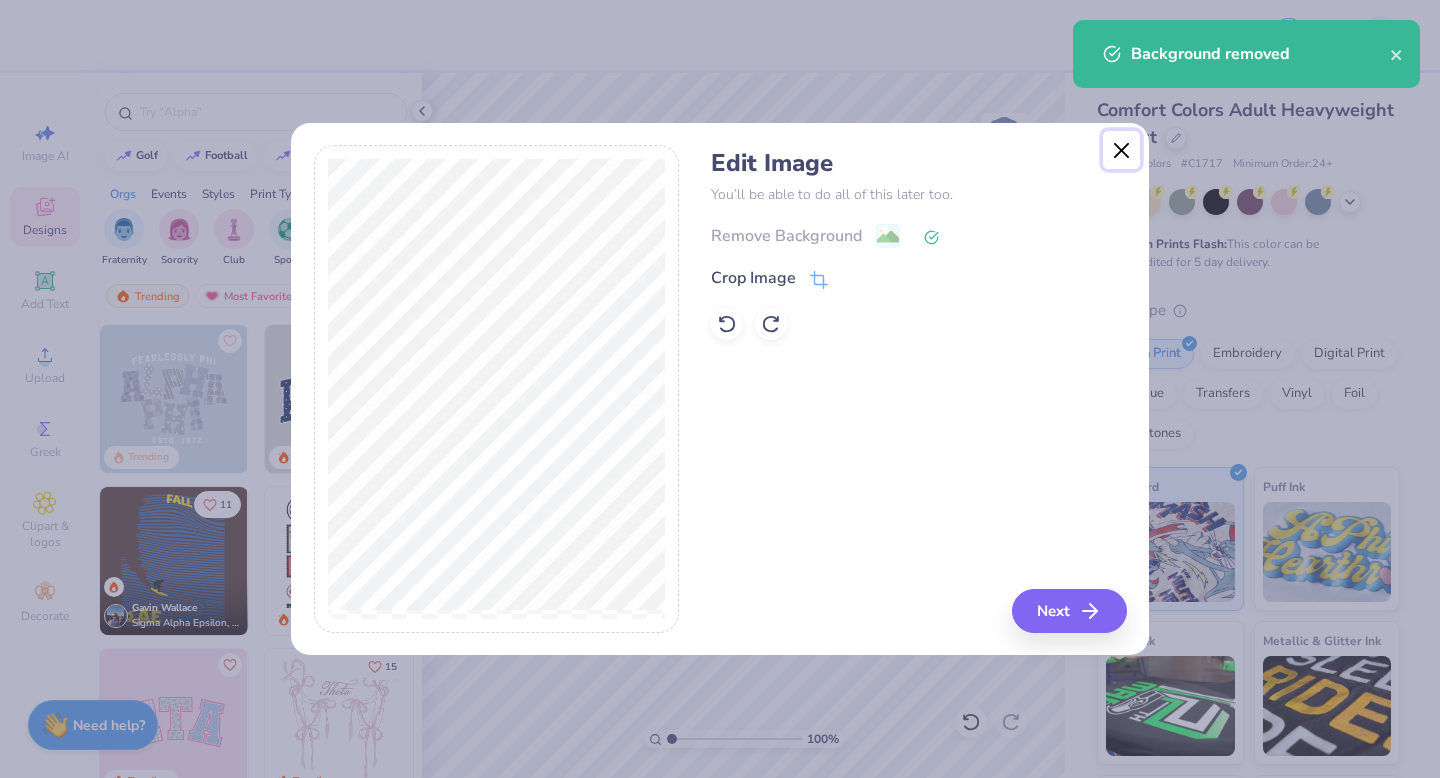 click at bounding box center (1122, 150) 